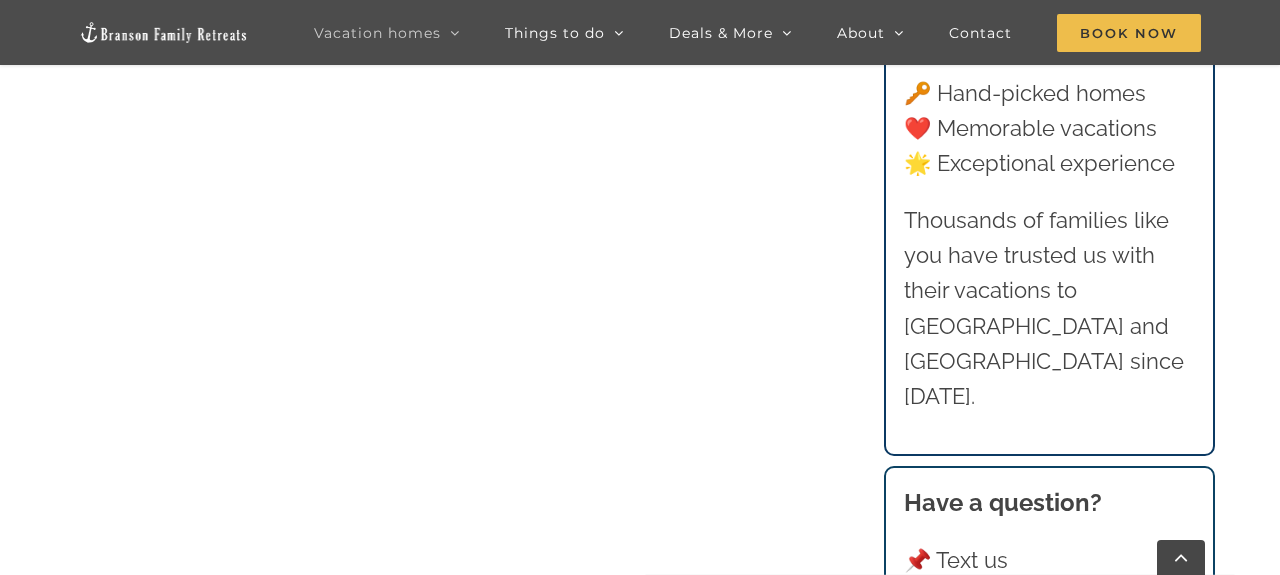 scroll, scrollTop: 2288, scrollLeft: 0, axis: vertical 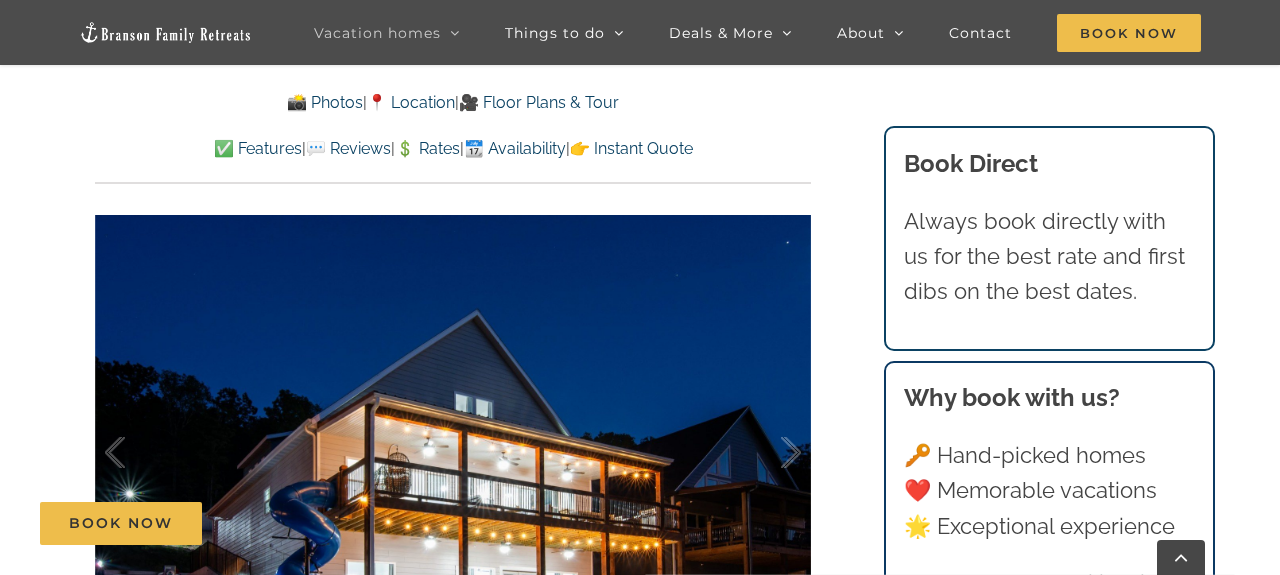 click on "📆 Availability" at bounding box center [515, 148] 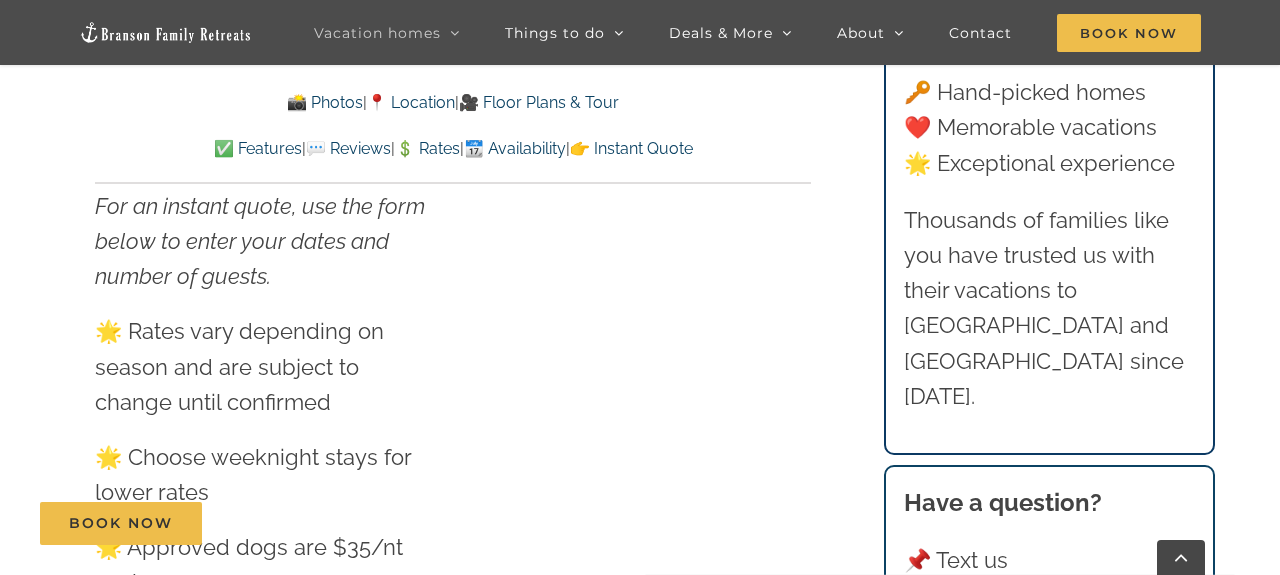 click on "👉 Instant Quote" at bounding box center (631, 148) 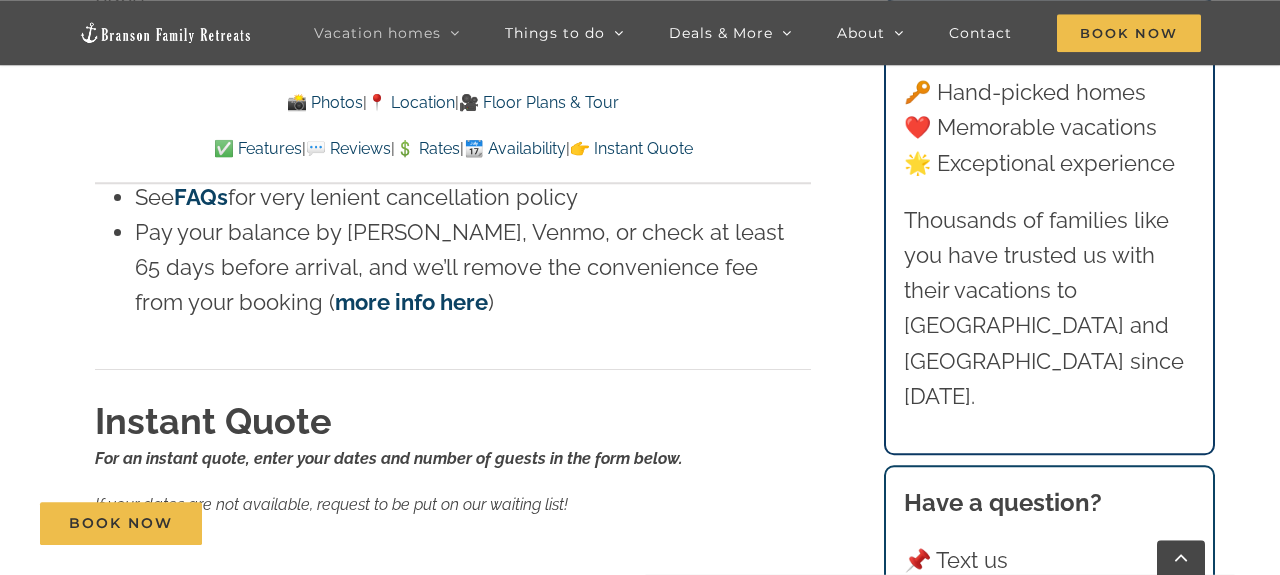 scroll, scrollTop: 13217, scrollLeft: 0, axis: vertical 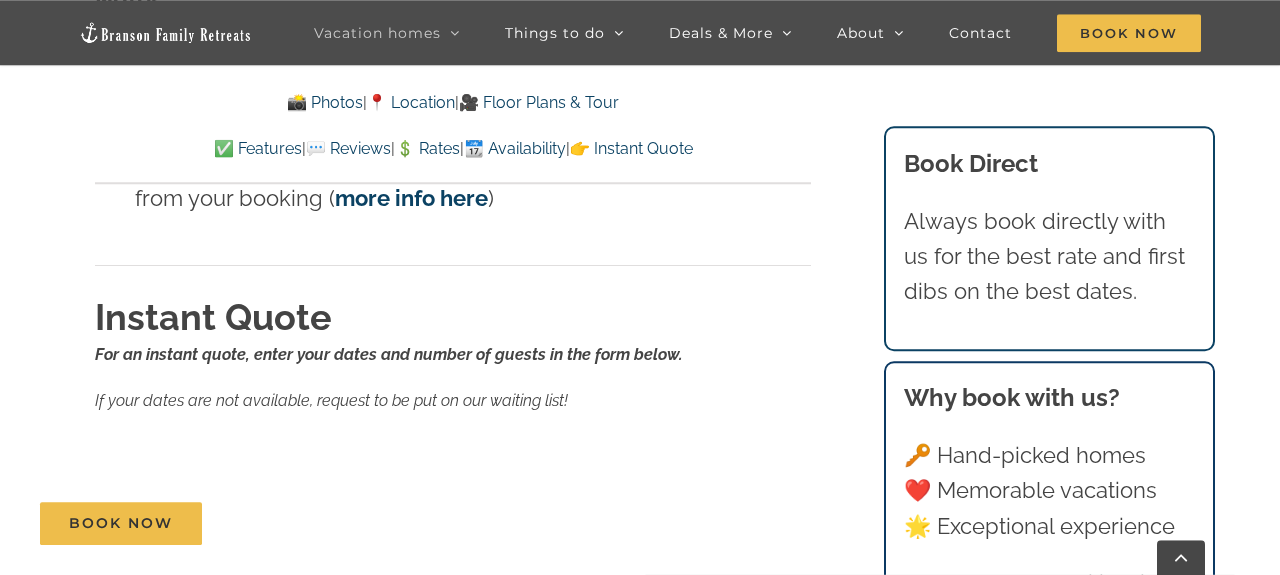 click on "For an instant quote, enter your dates and number of guests in the form below.
If your dates are not available, request to be put on our waiting list!" at bounding box center (453, 377) 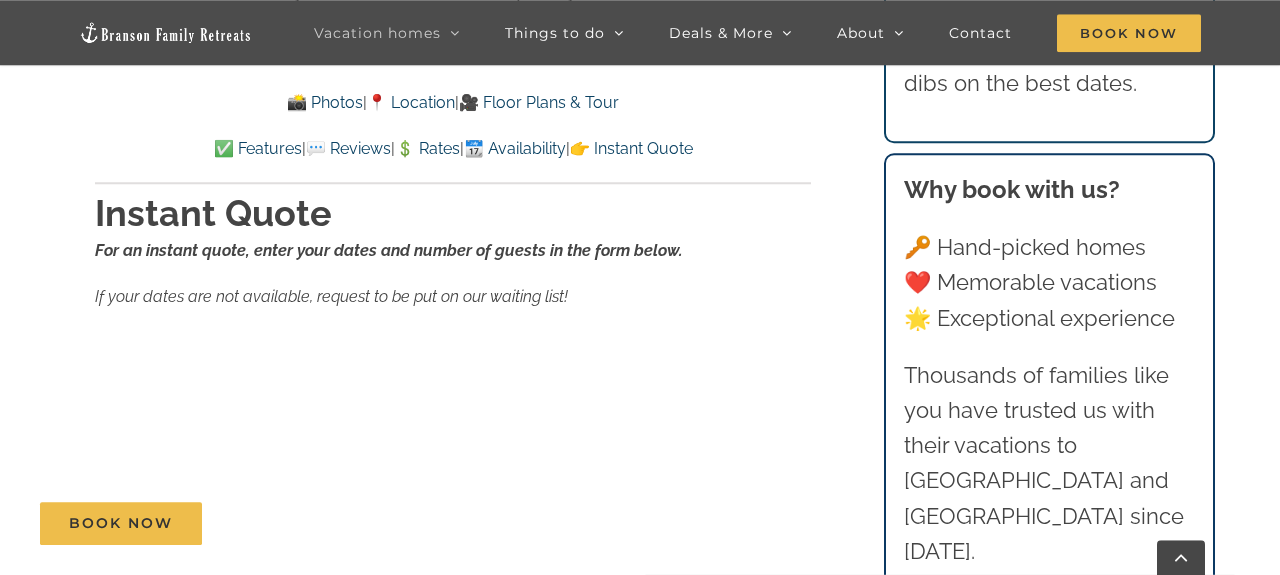 scroll, scrollTop: 13425, scrollLeft: 0, axis: vertical 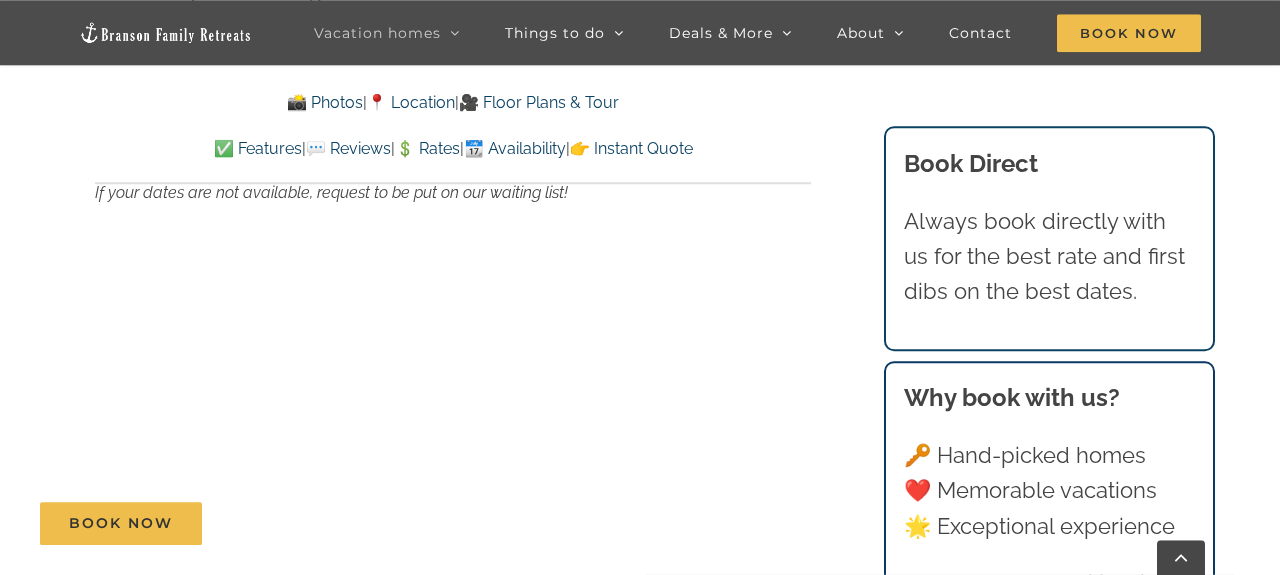 click on "Skye Retreat at Table Rock Lake | Branson Family Retreats tyann.vhb@gmail.com 2025-03-15T09:03:17-05:00
📸 Photos    |    📍 Location    |    🎥 Floor Plans & Tour
✅ Features    |    💬 Reviews    |    💲 Rates    |    📆 Availability    |    👉 Instant Quote
📸 Photos  |  📍 Location  |  🎥 Floor Plans & Tour
✅ Features  |  💬 Reviews  |  💲 Rates  |  📆 Availability  |  👉 Instant Quote
Skye Retreat Like a private boutique hotel for your crew of 32, Skye Retreat is a family friendly Branson vacation rental with 10 bedroom suites, a hot tub, and a spiral slide to access the lower deck!
⭐️⭐️⭐️⭐️⭐️
We booked this for a family vacation: 12 adults and 9 children (10 and younger). Felt like we had plenty of space and we were able to cook and enjoy each others company in the open concept living area and kitchen.
– Katie (Kansas)
3  /  100" at bounding box center [640, -5640] 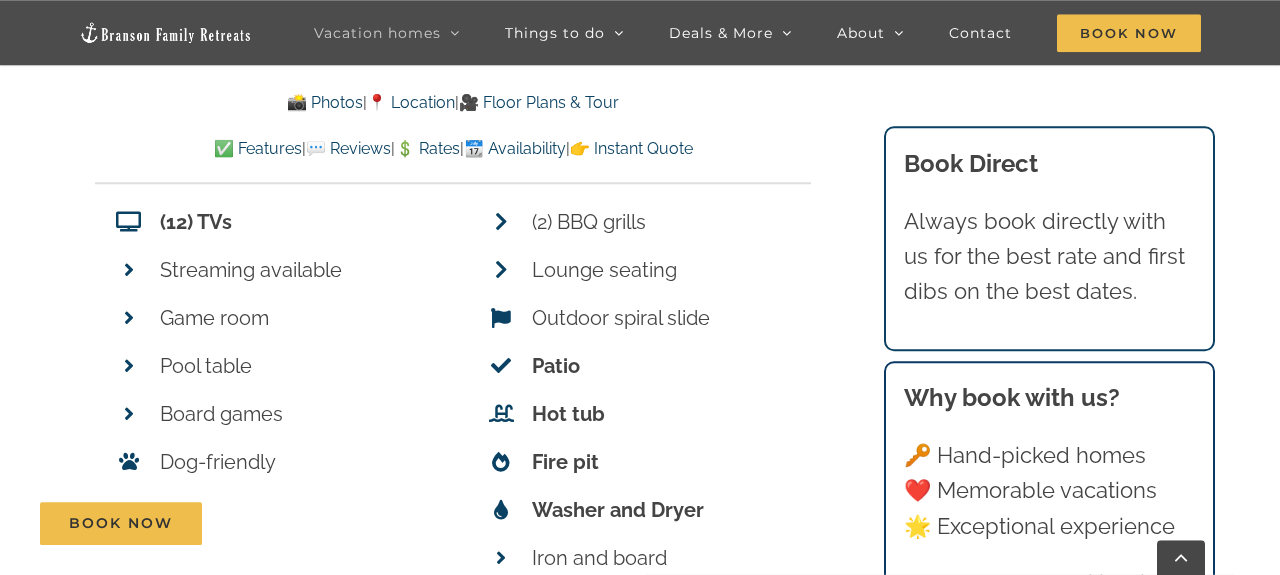 scroll, scrollTop: 8953, scrollLeft: 0, axis: vertical 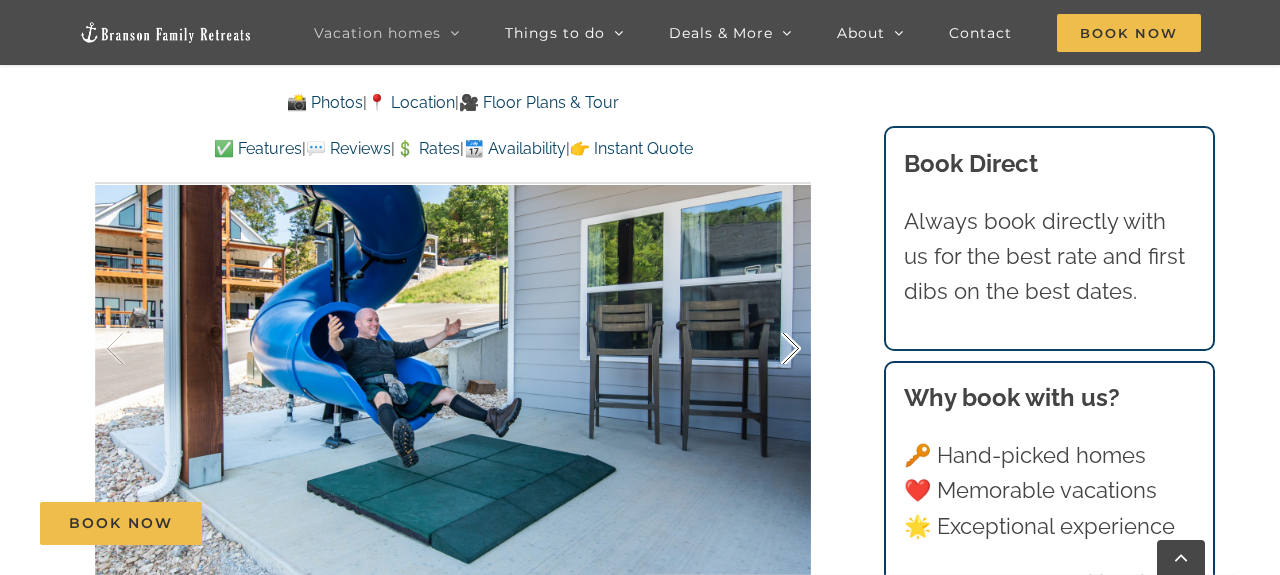 click at bounding box center [770, 349] 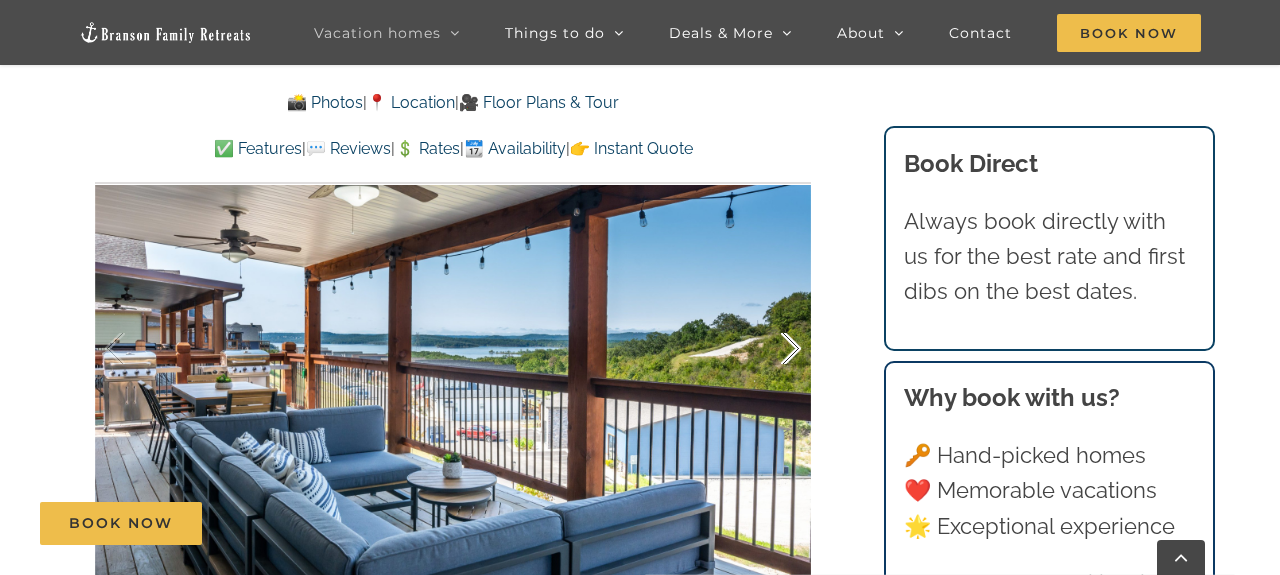 click at bounding box center [770, 349] 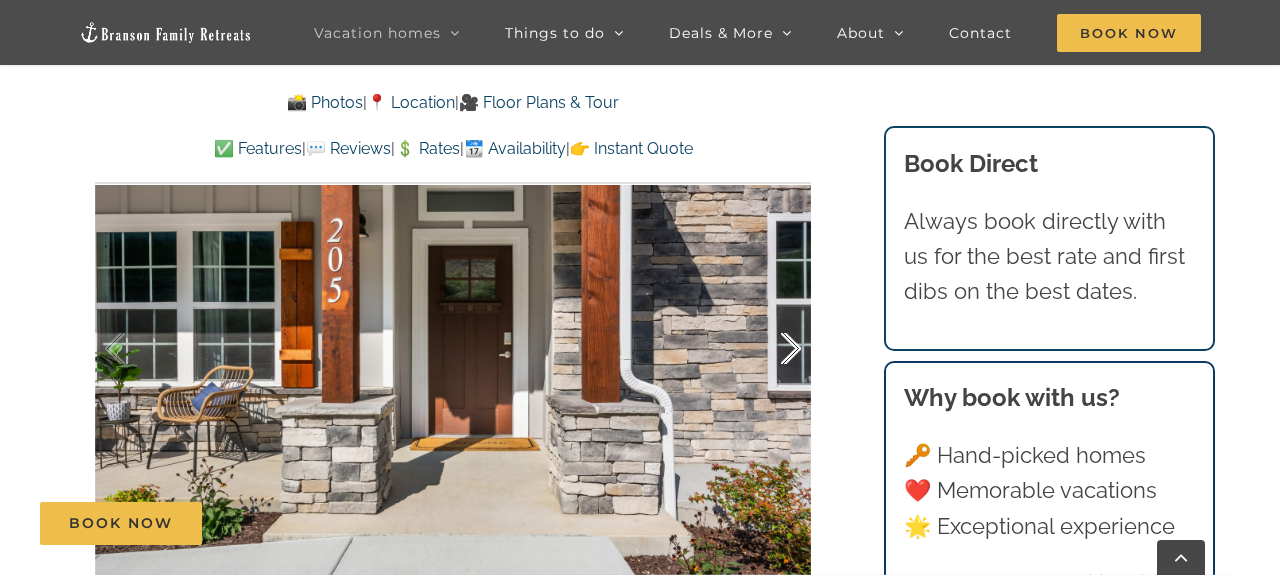 click at bounding box center [770, 349] 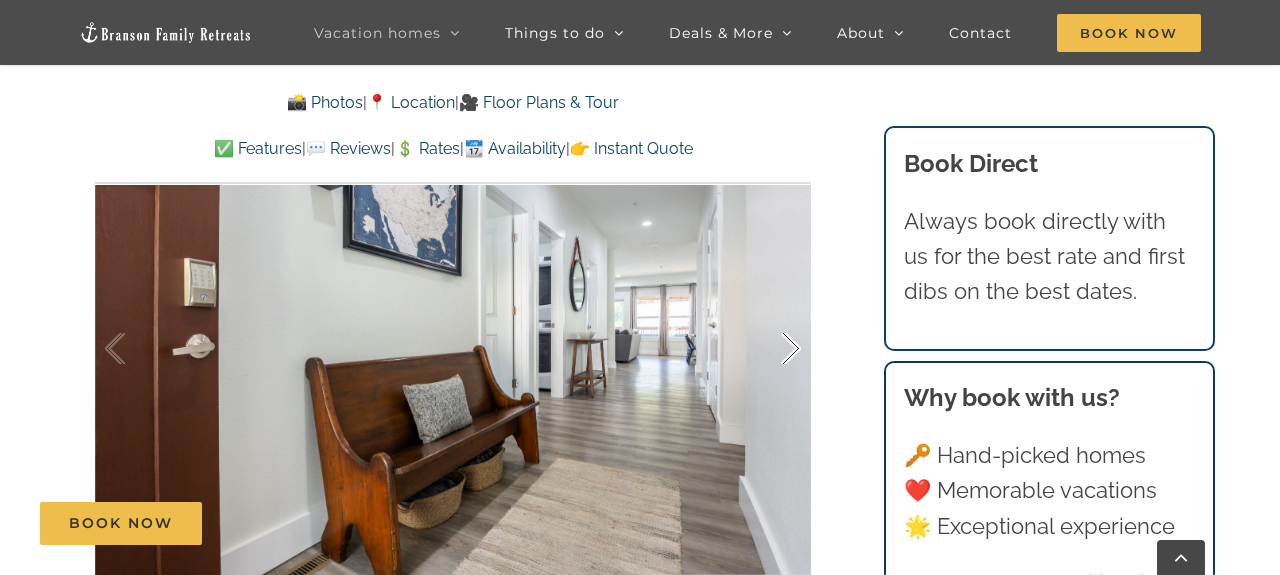 click at bounding box center (770, 349) 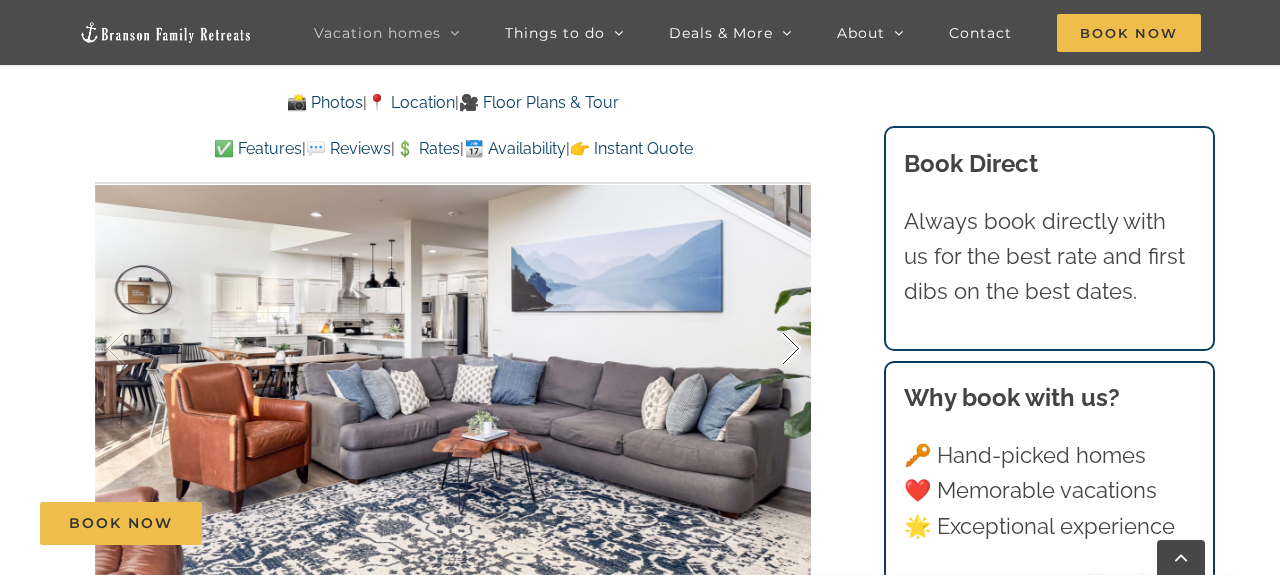 click at bounding box center (770, 349) 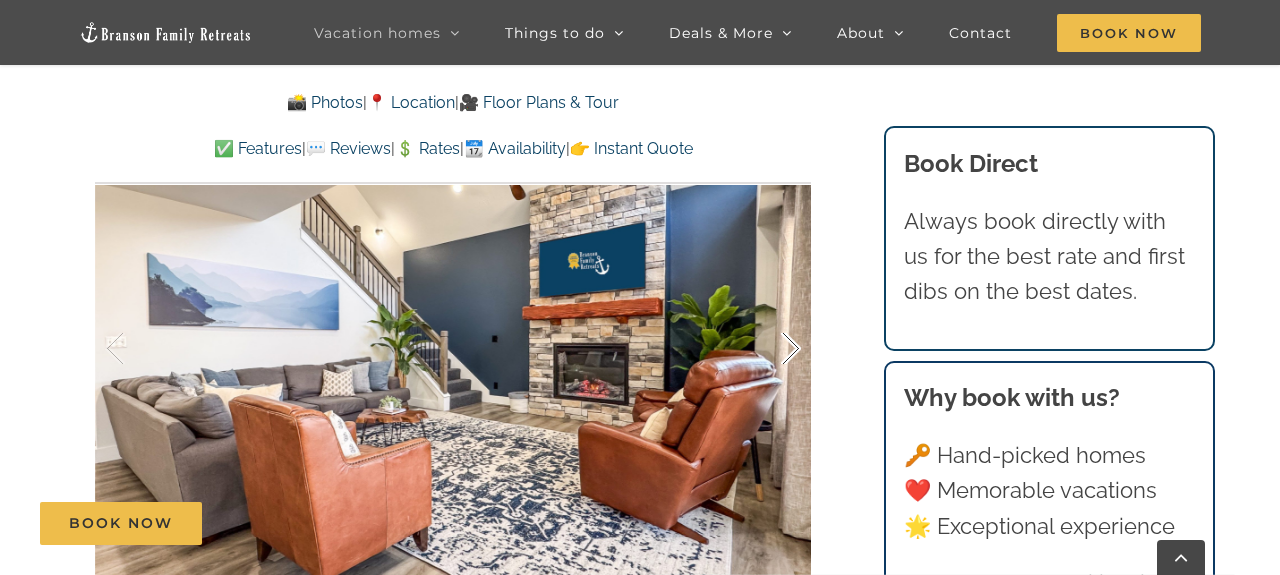 click at bounding box center (770, 349) 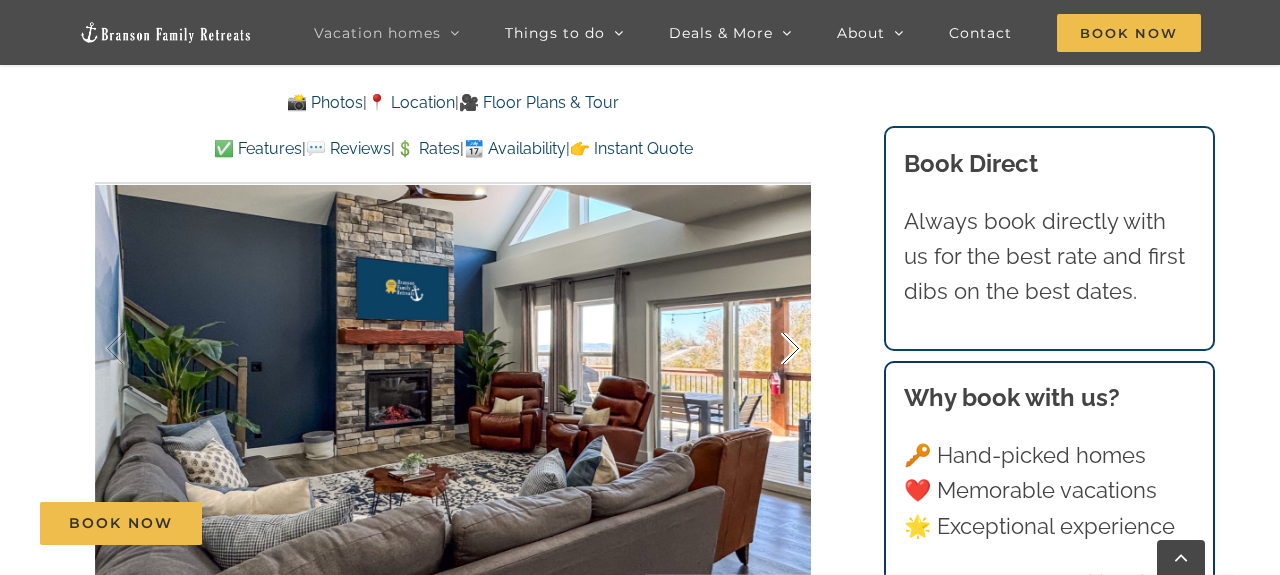 click at bounding box center (770, 349) 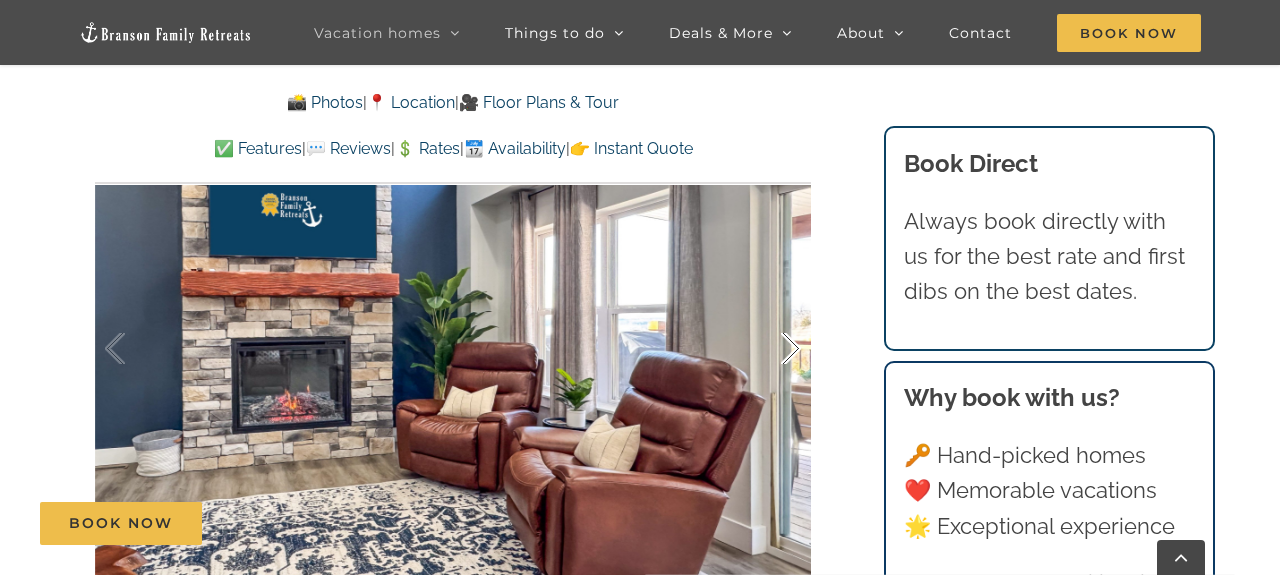 click at bounding box center [770, 349] 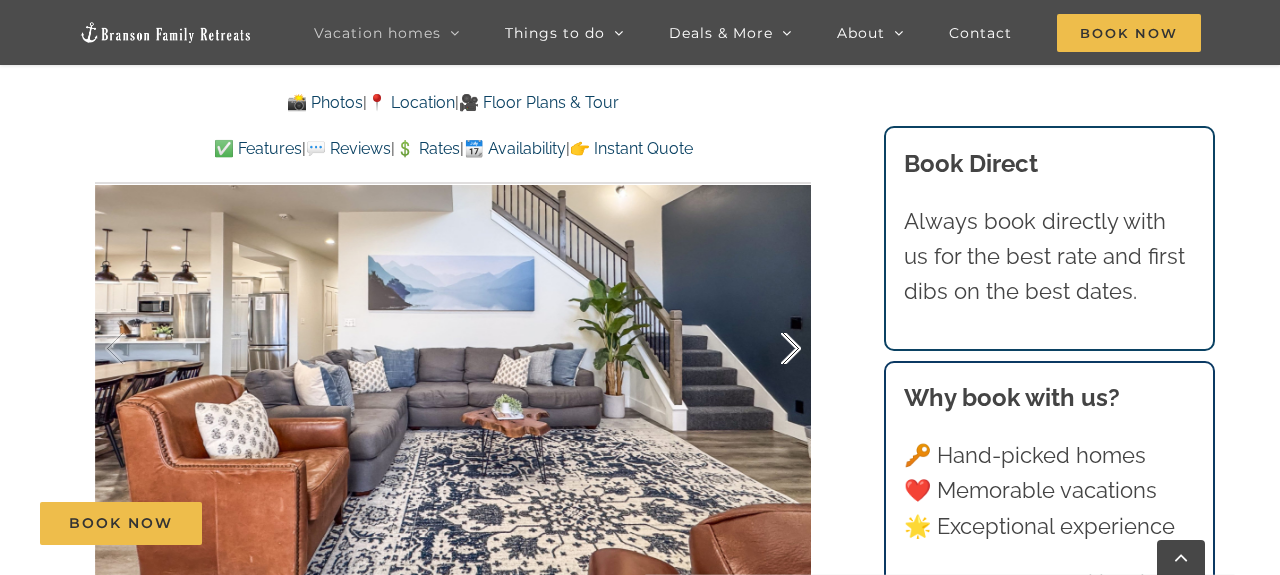 click at bounding box center [770, 349] 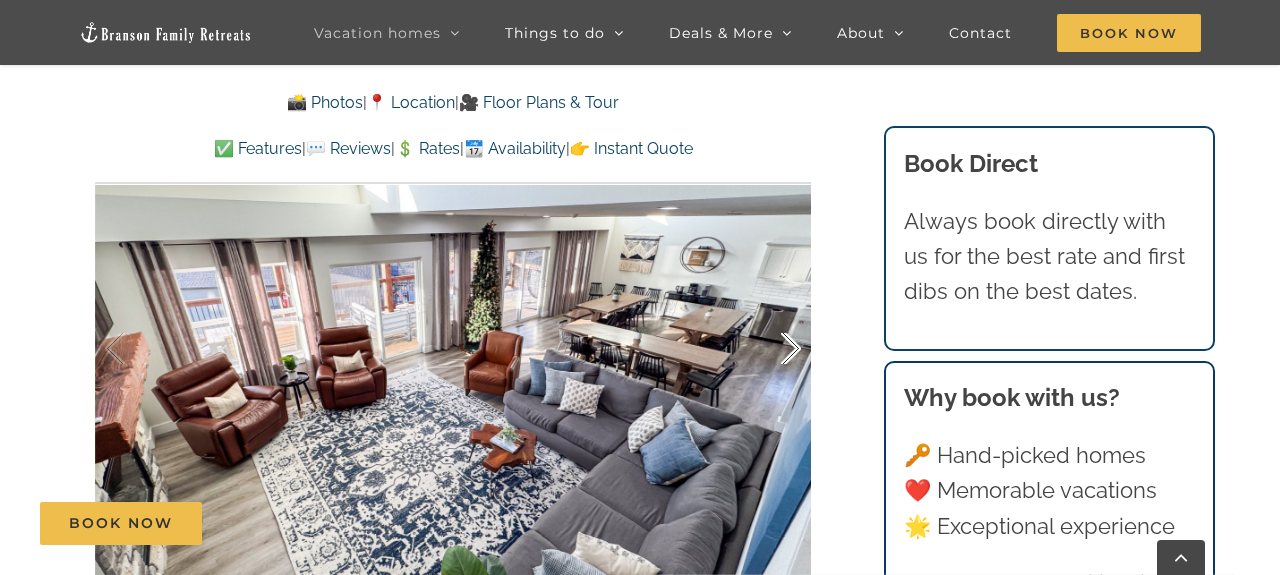 click at bounding box center [770, 349] 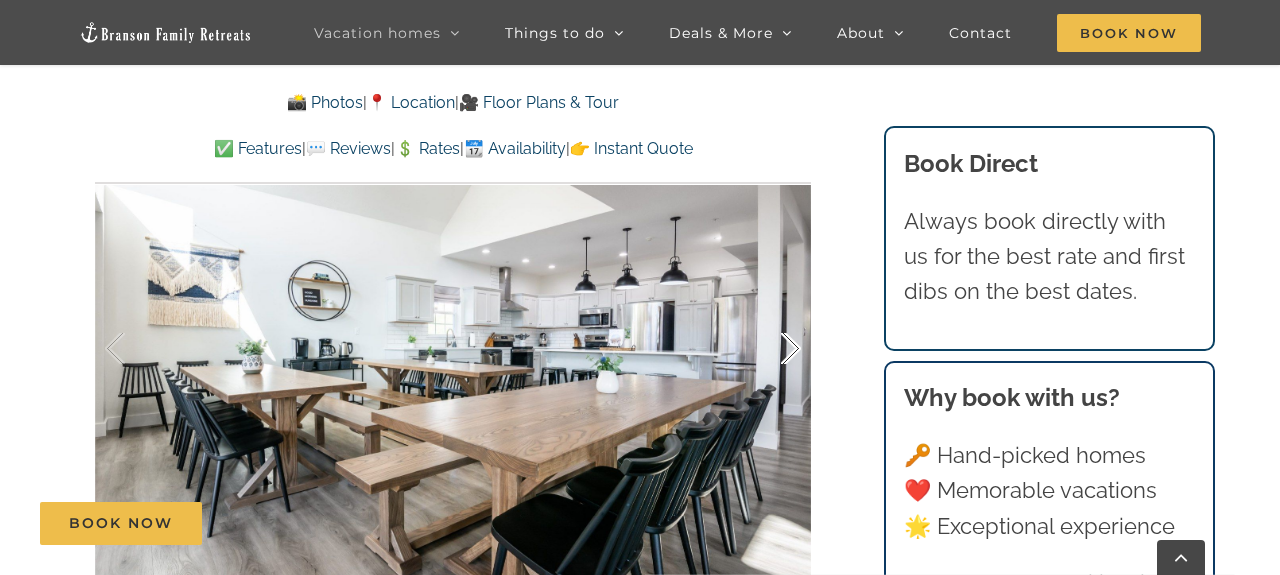 click at bounding box center (770, 349) 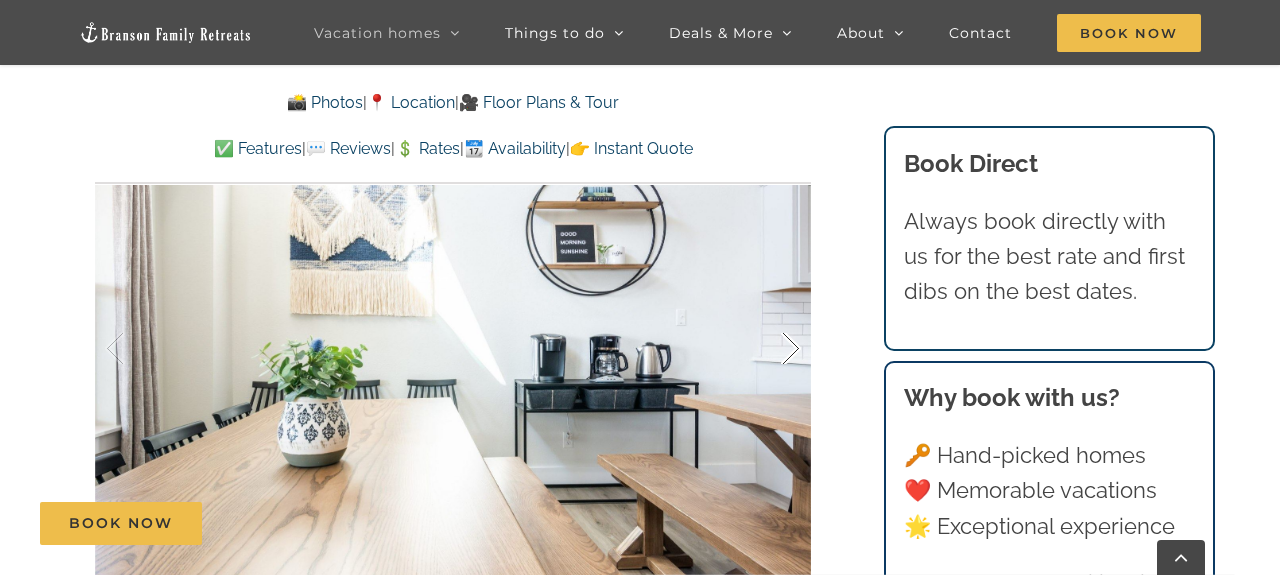 click at bounding box center [770, 349] 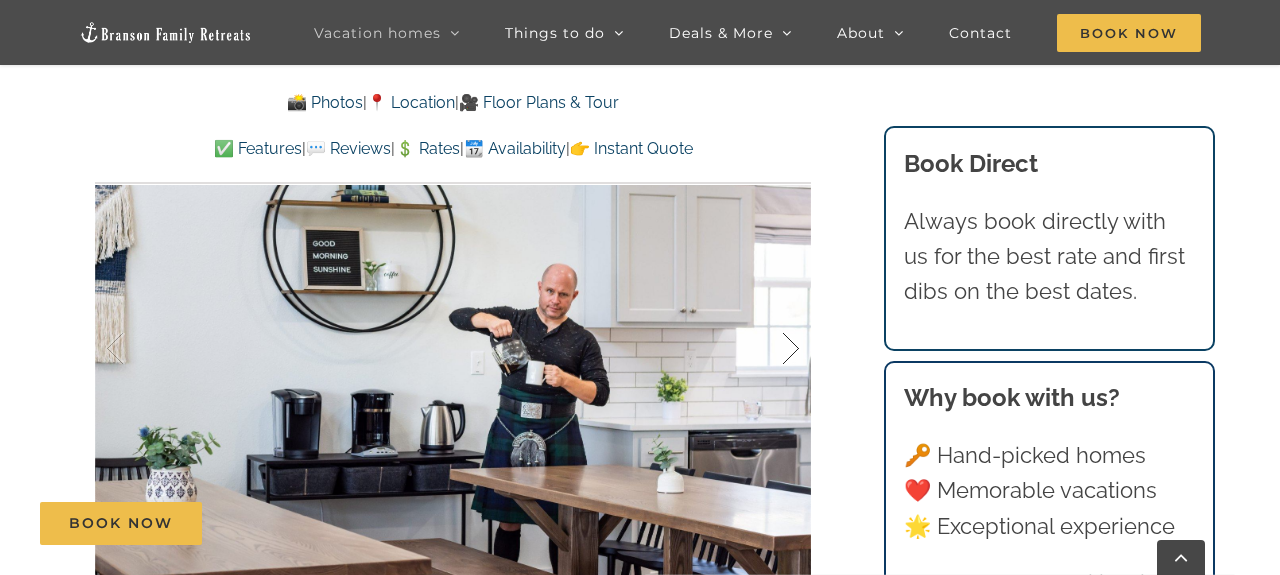 click at bounding box center [770, 349] 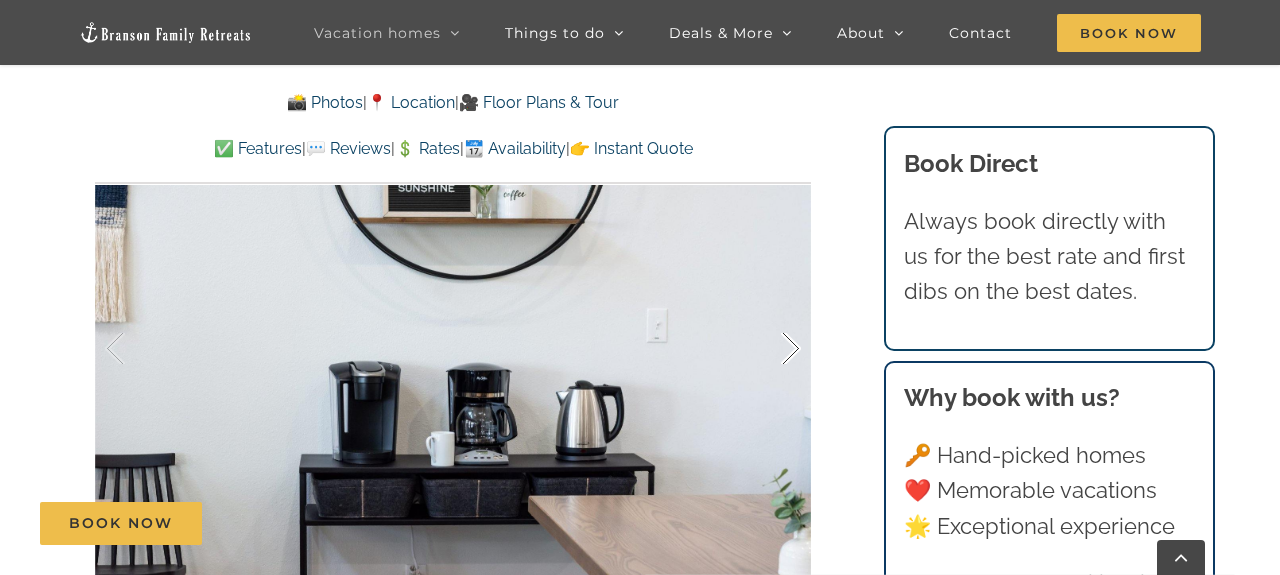 click at bounding box center (770, 349) 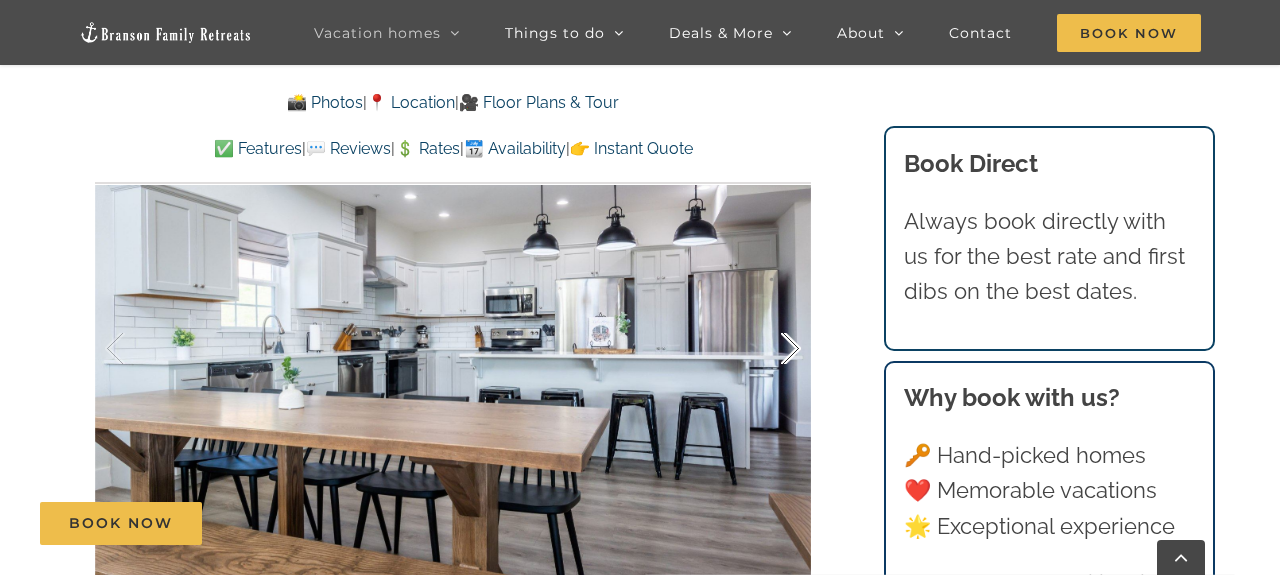 click at bounding box center [770, 349] 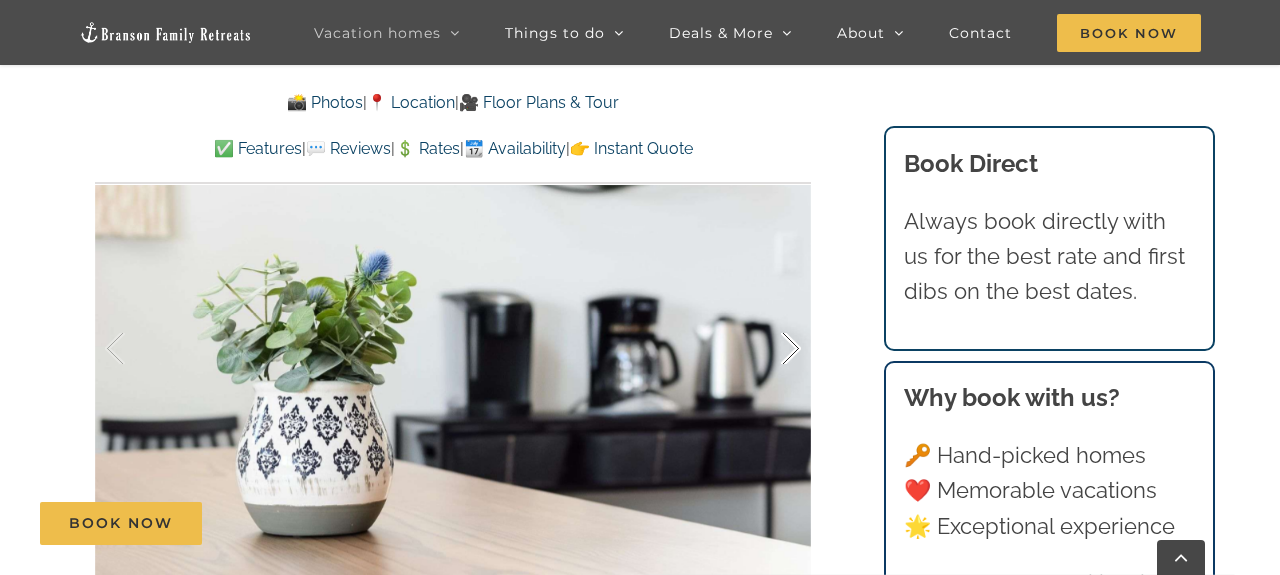 click at bounding box center [770, 349] 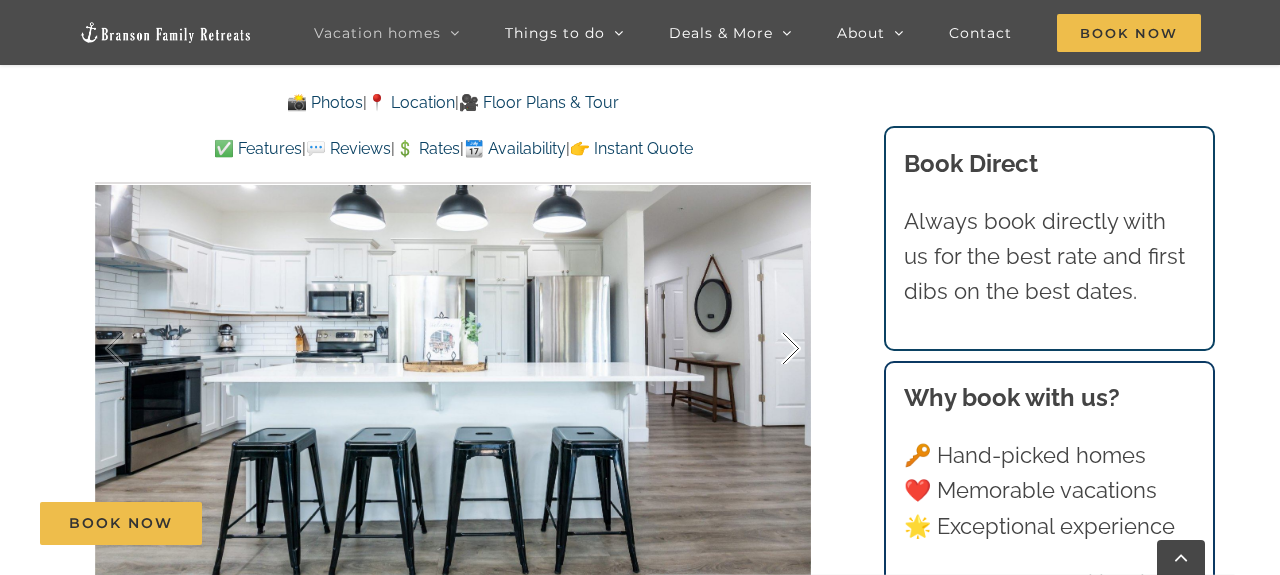 click at bounding box center (770, 349) 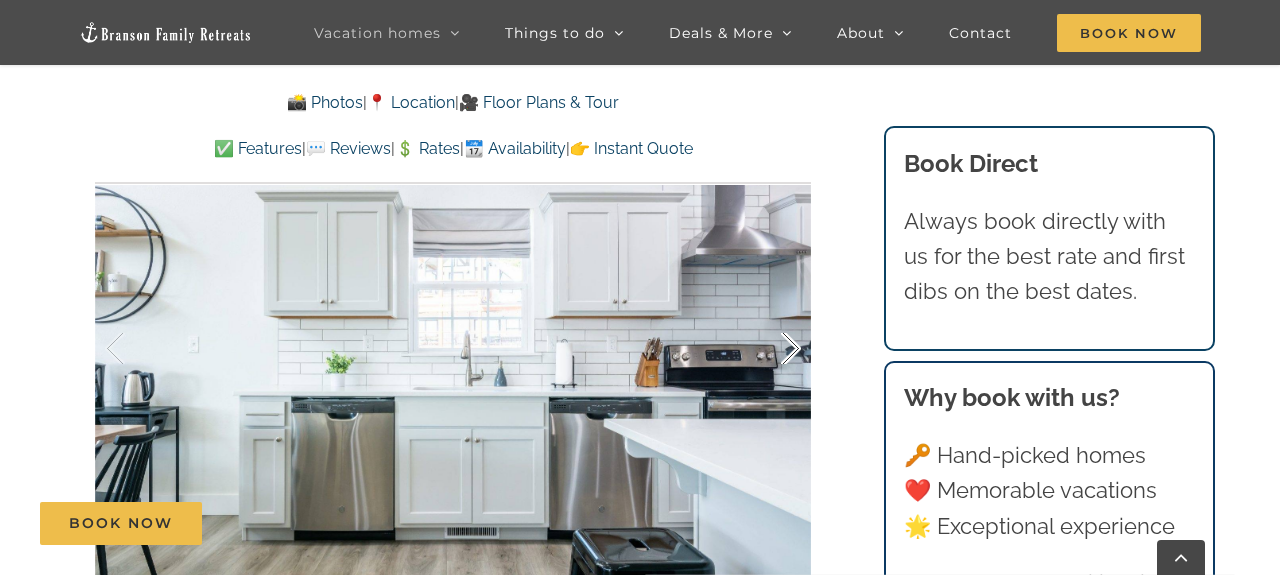 click at bounding box center [770, 349] 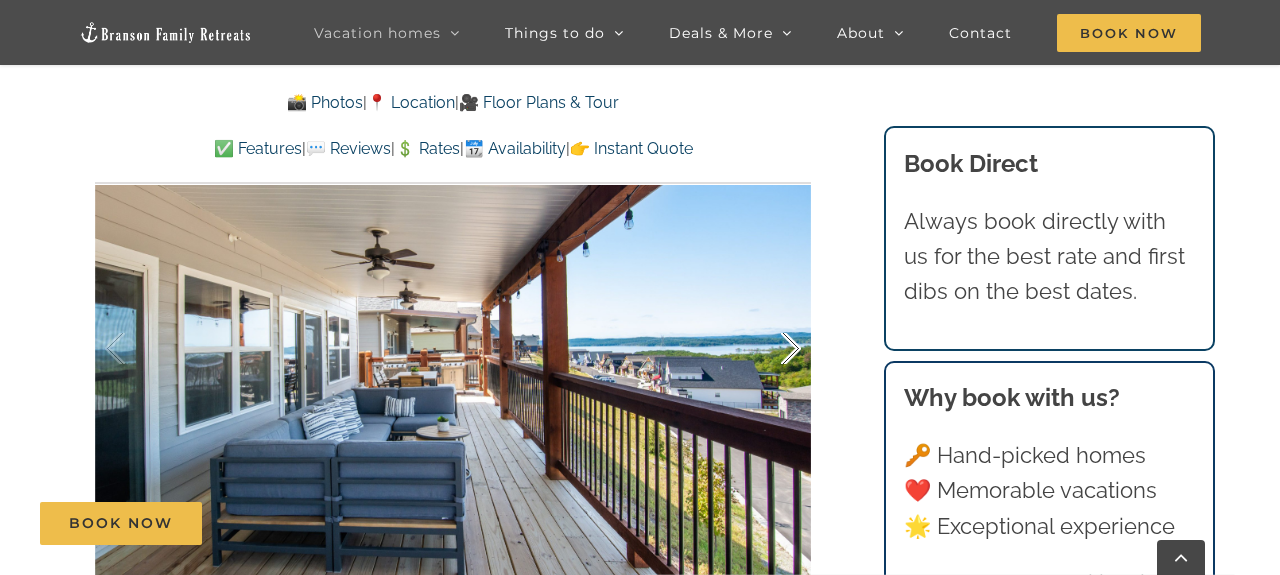 click at bounding box center (770, 349) 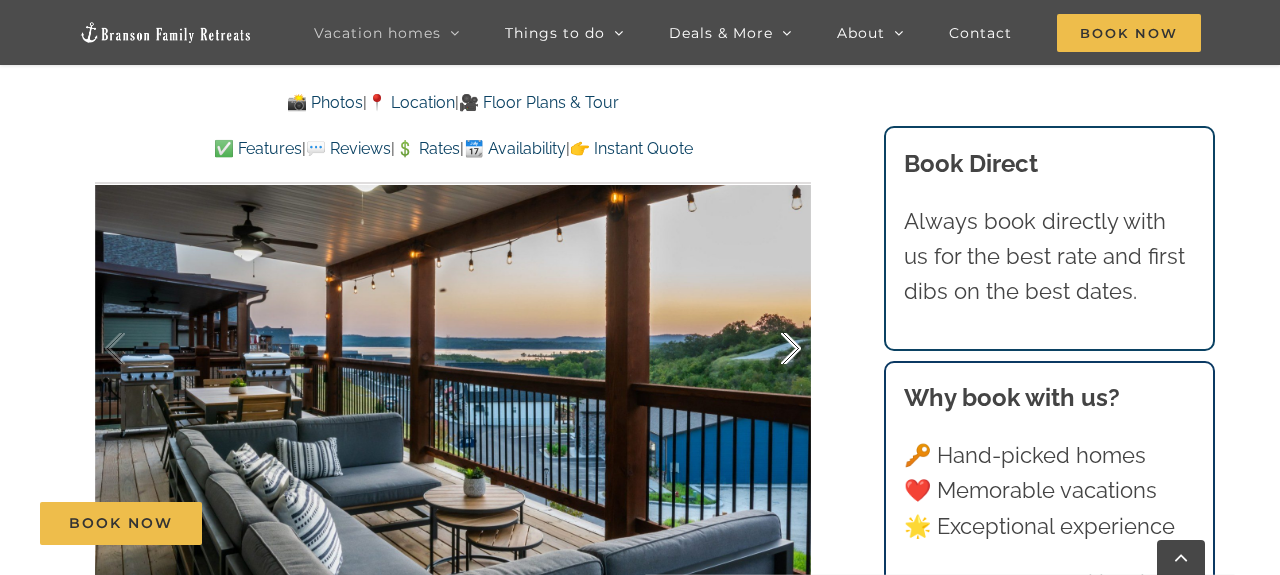 click at bounding box center (770, 349) 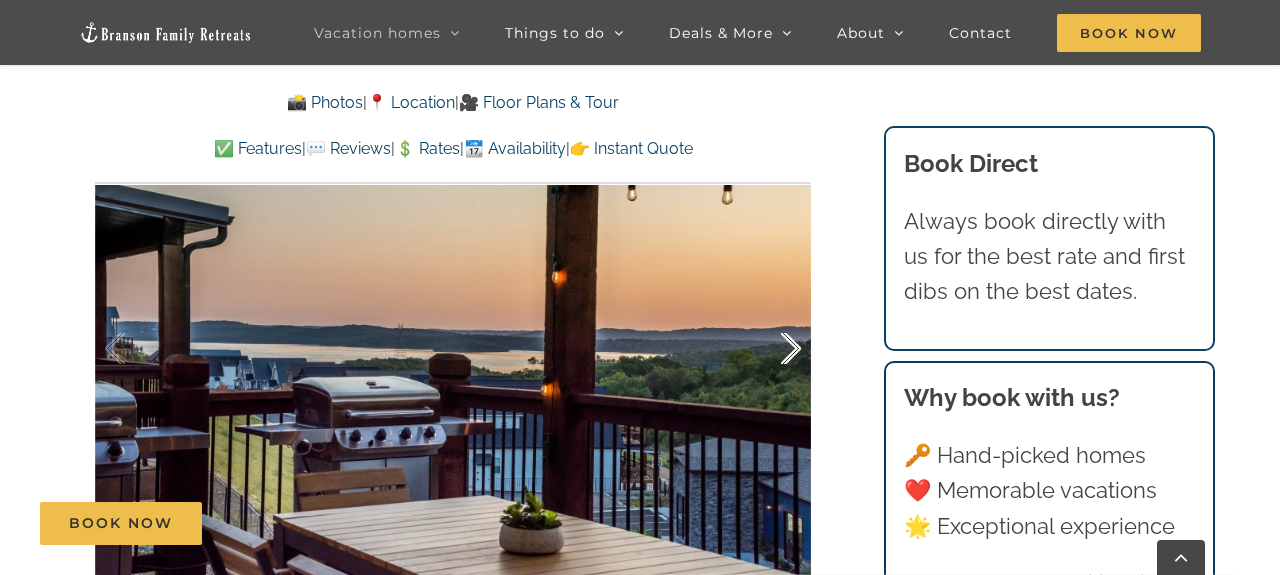 click at bounding box center (770, 349) 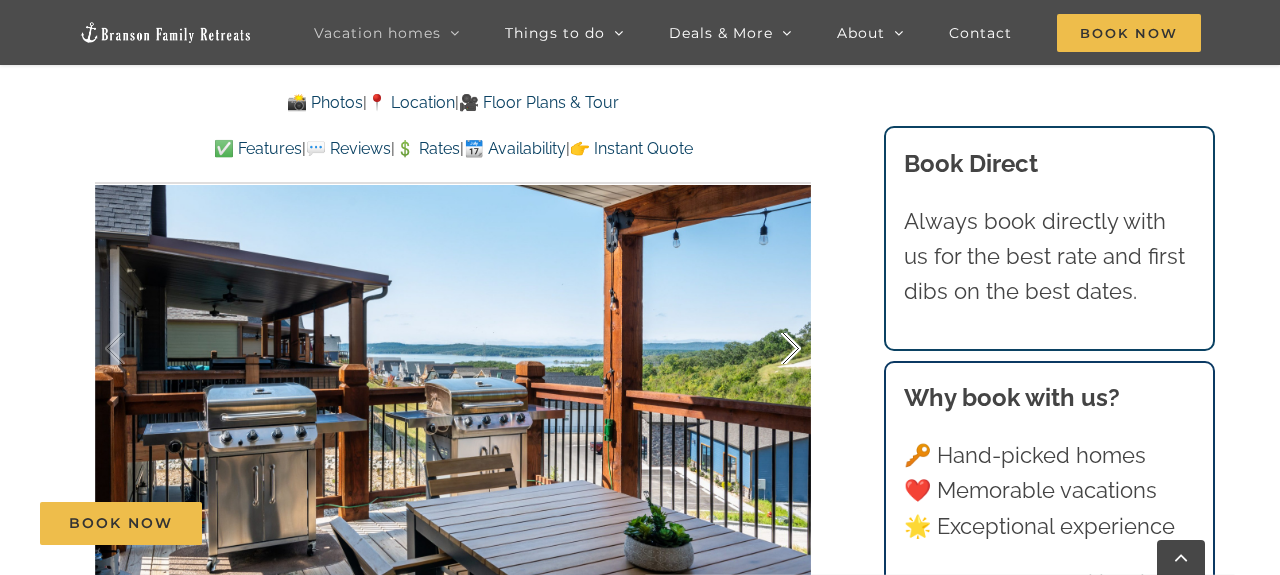 click at bounding box center [770, 349] 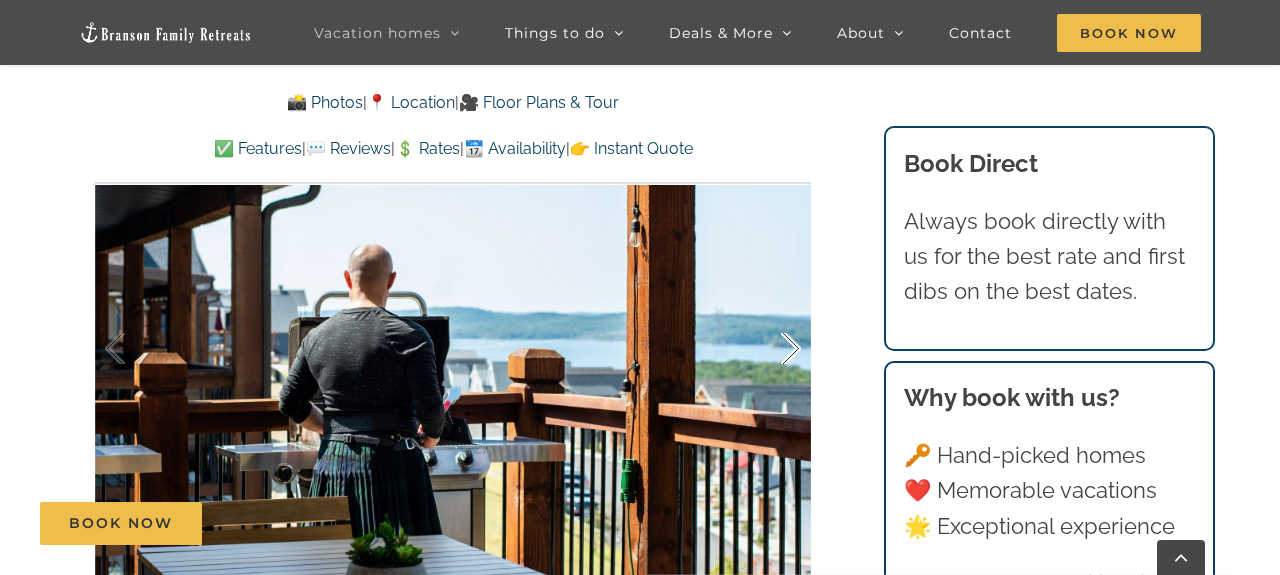 click at bounding box center [770, 349] 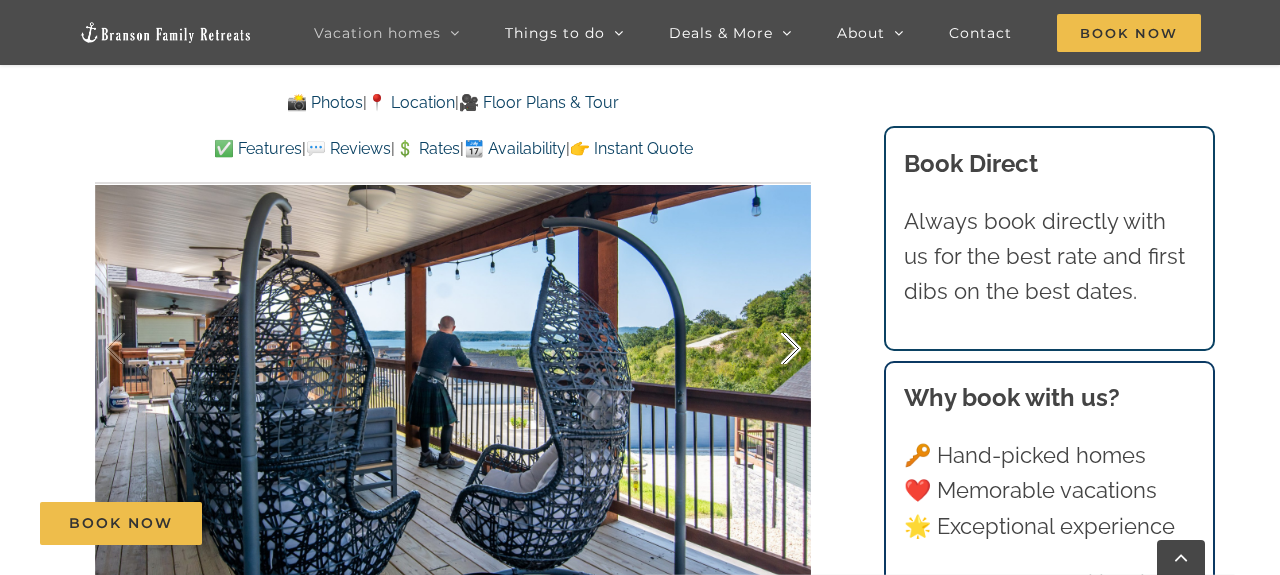 click at bounding box center (770, 349) 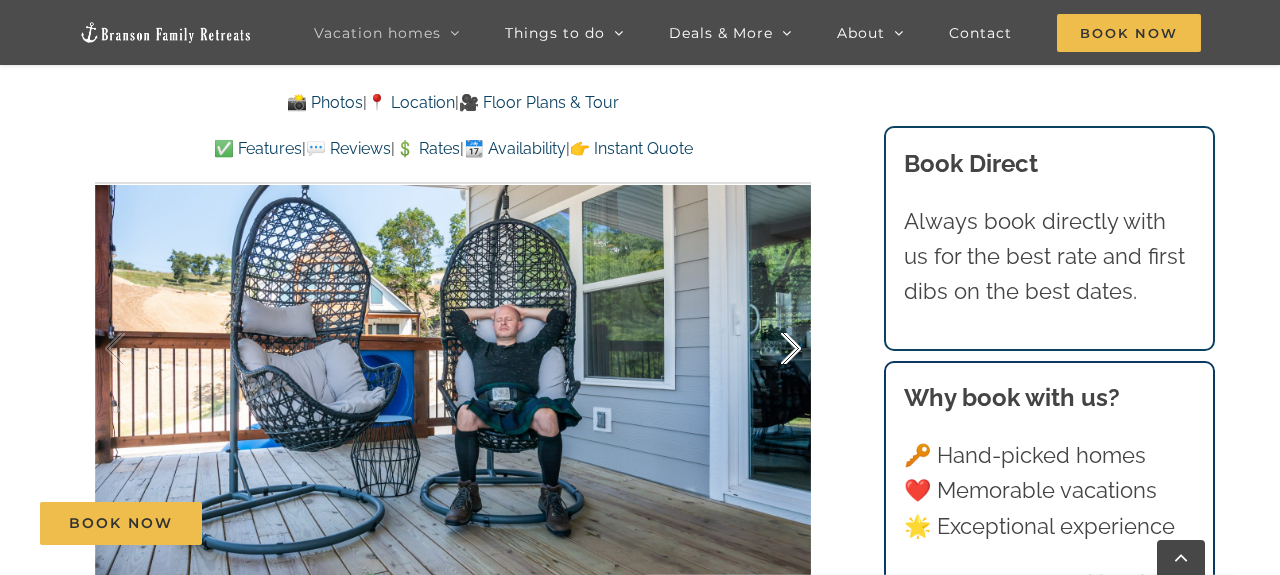 click at bounding box center [770, 349] 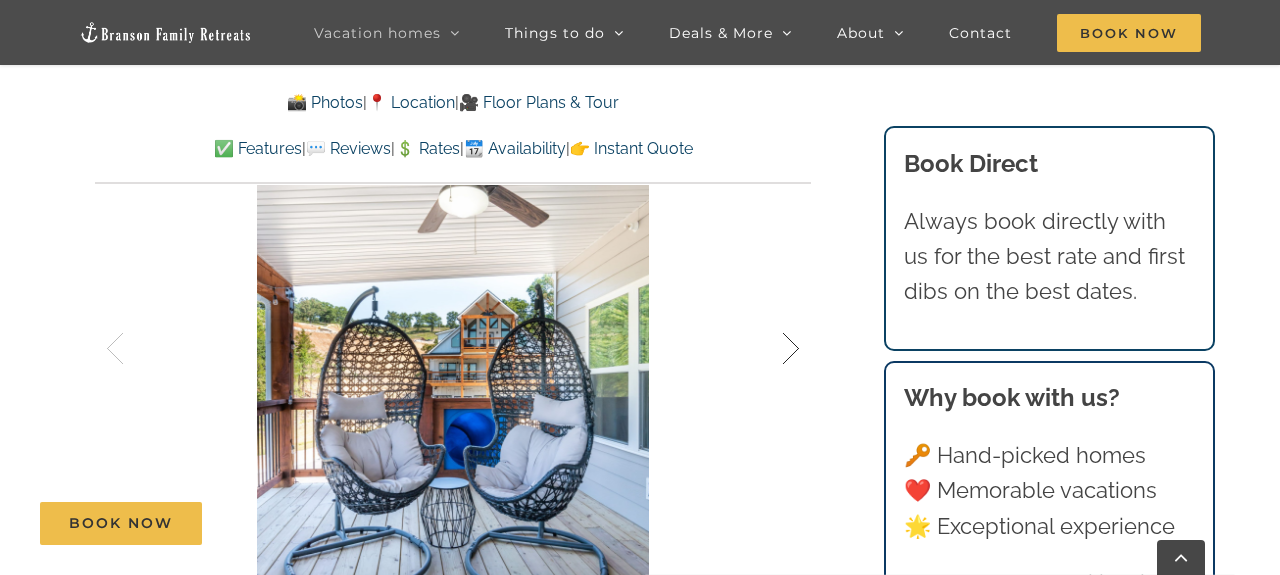 click at bounding box center [770, 349] 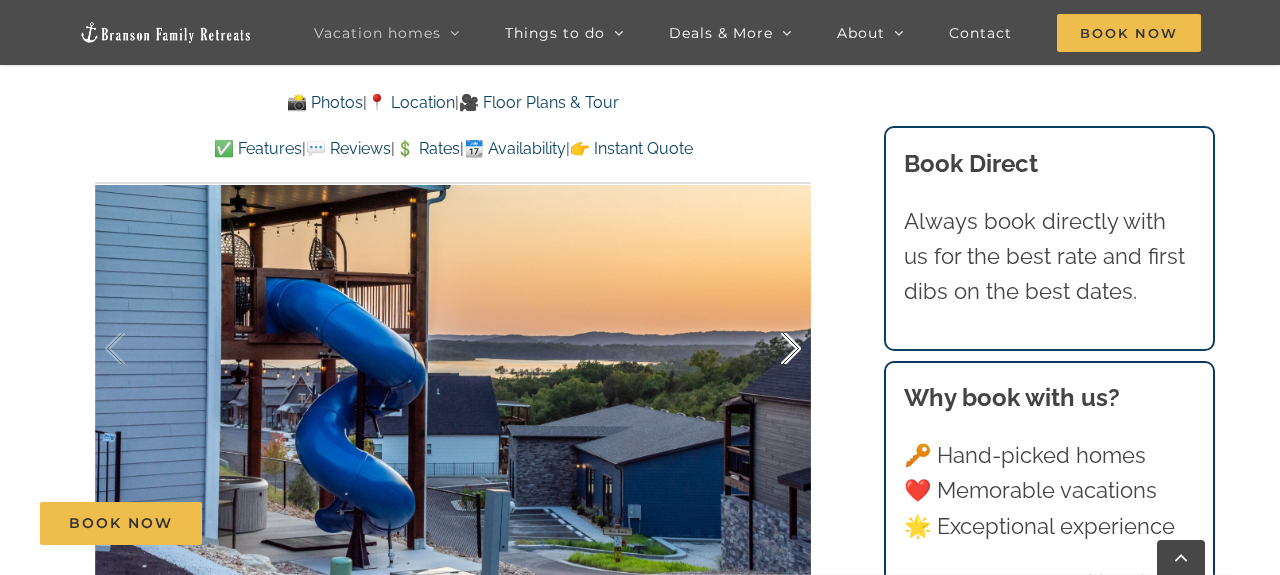 click at bounding box center (770, 349) 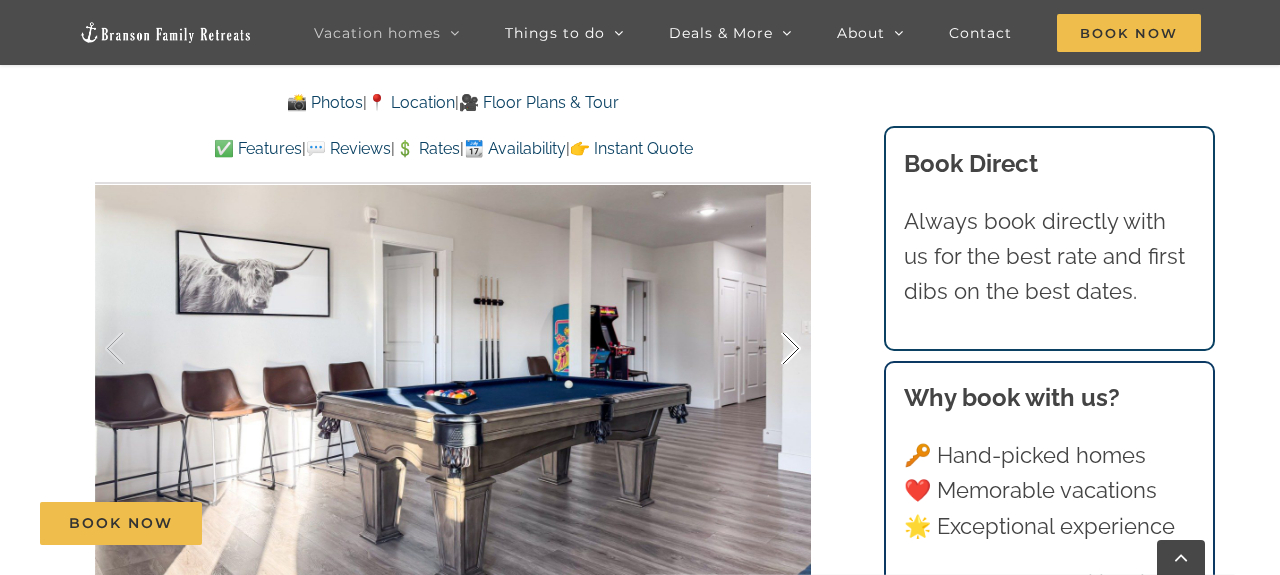 click at bounding box center [770, 349] 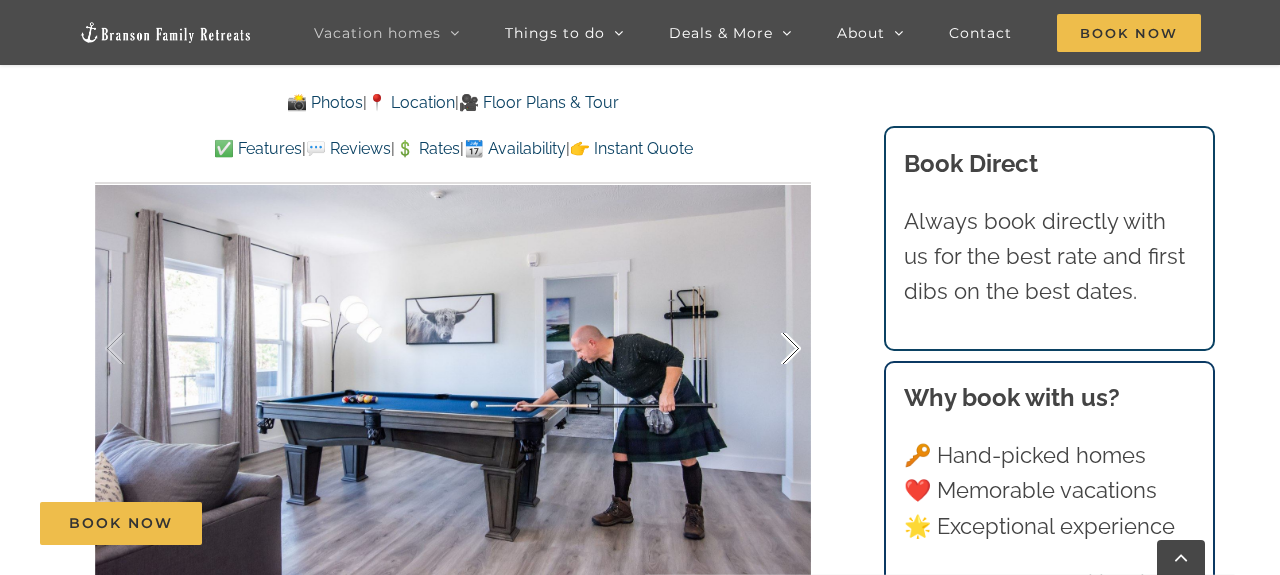 click at bounding box center [770, 349] 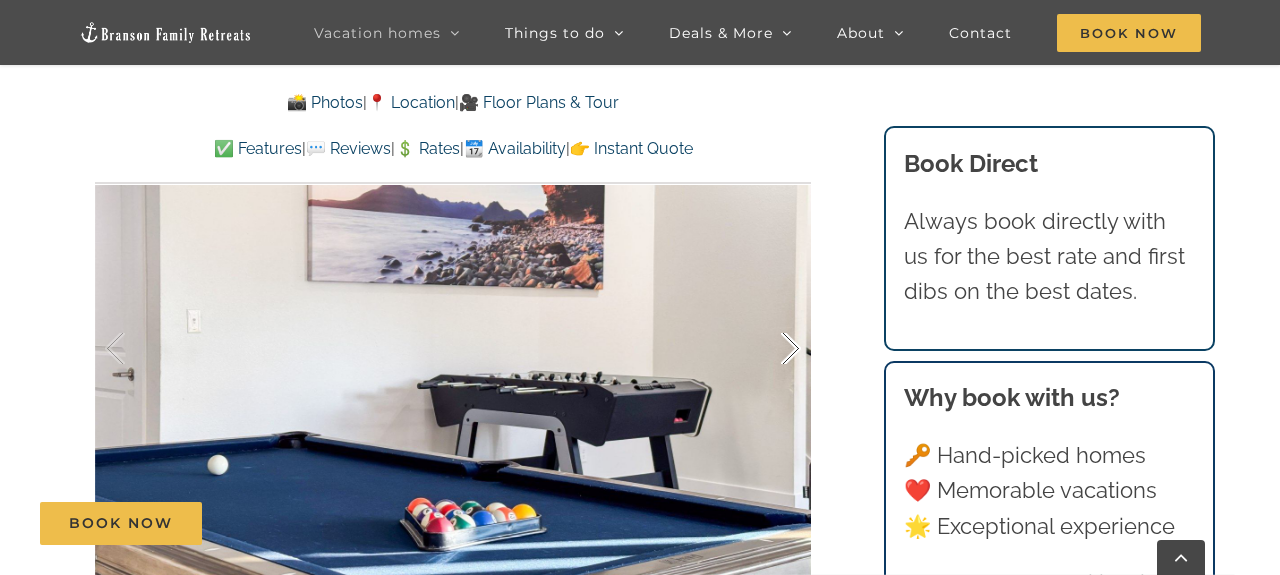 click at bounding box center (770, 349) 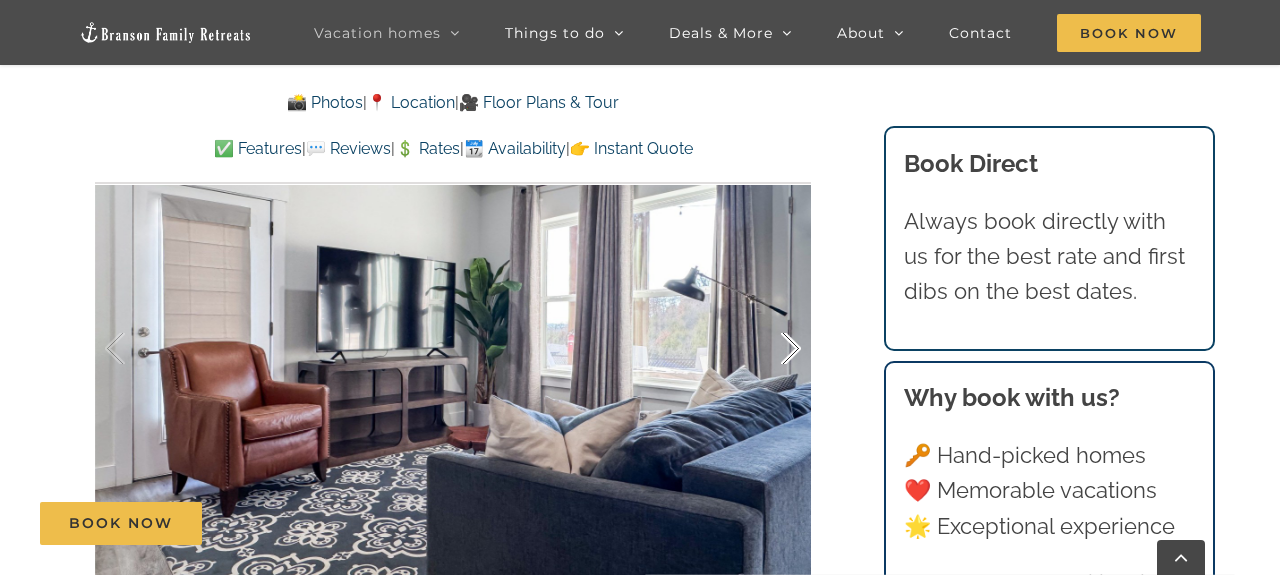 click at bounding box center [770, 349] 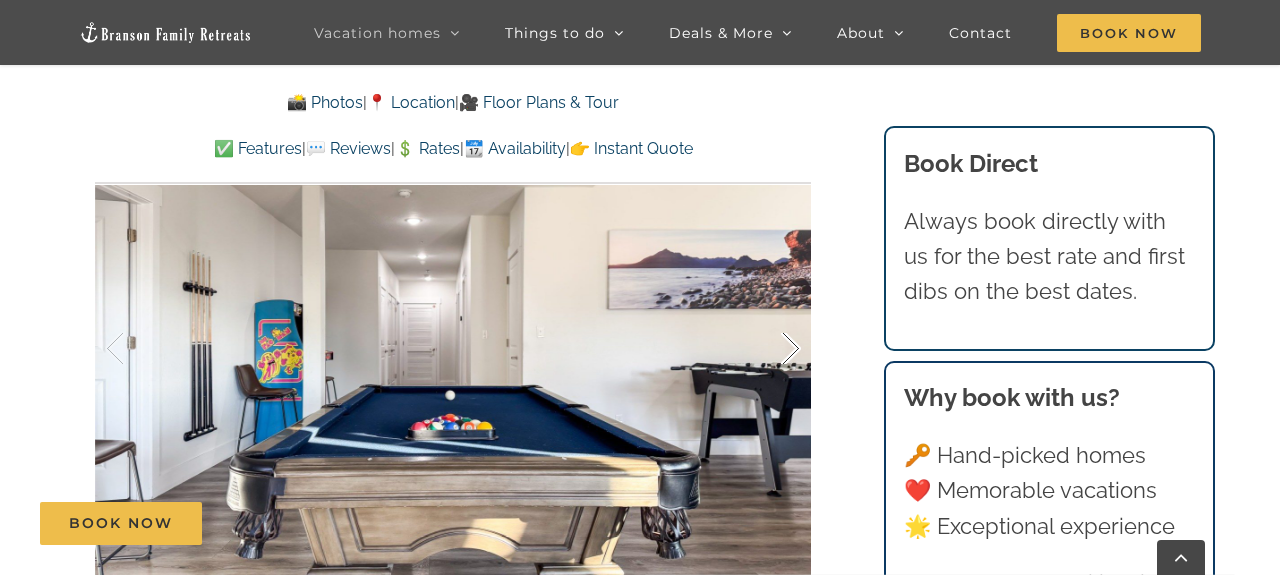 click at bounding box center (770, 349) 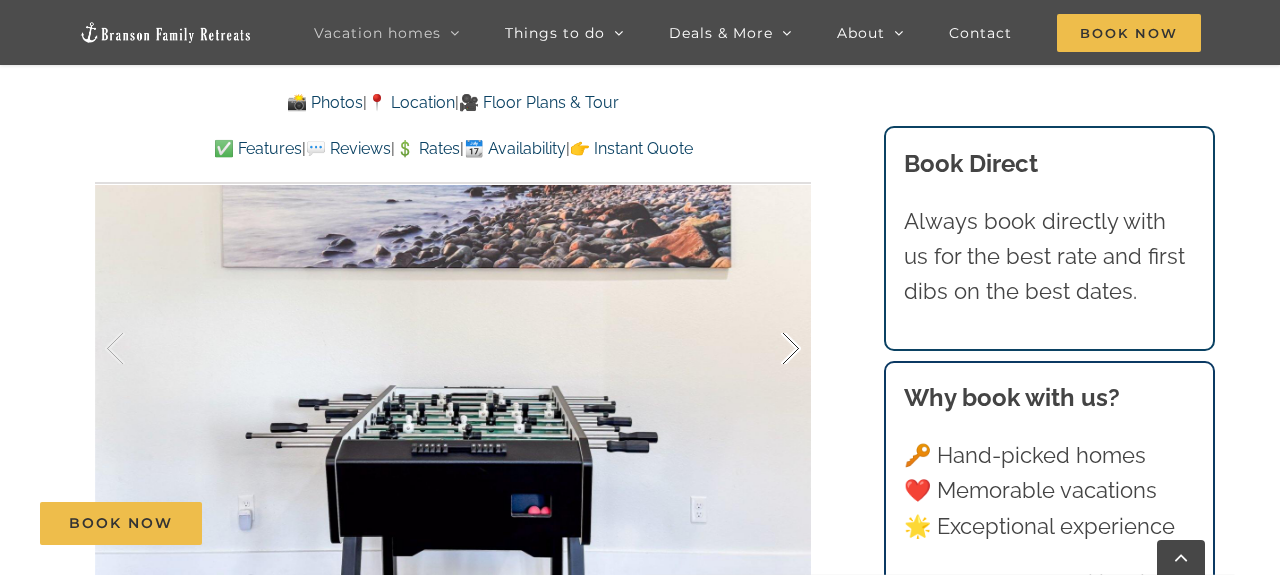 click at bounding box center [770, 349] 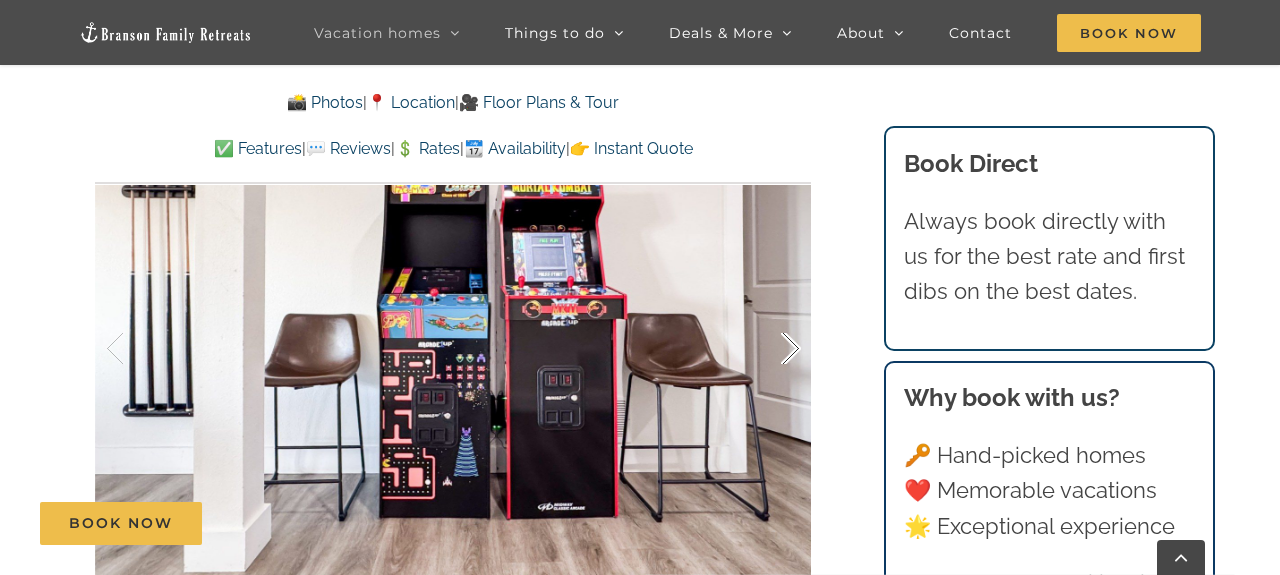 click at bounding box center (770, 349) 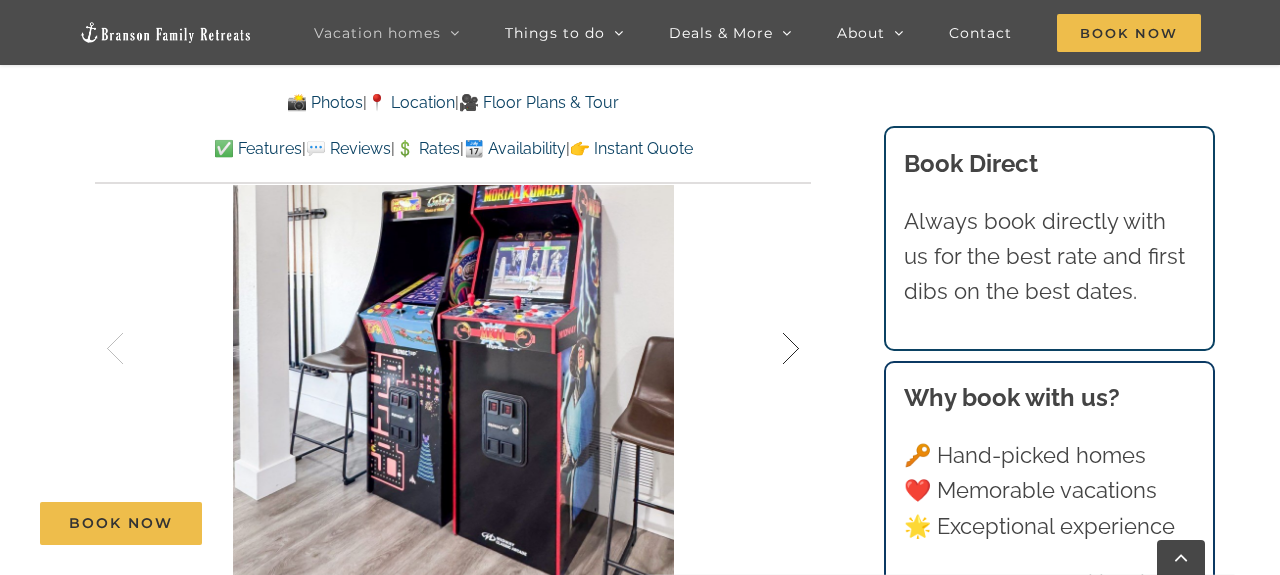 click at bounding box center (770, 349) 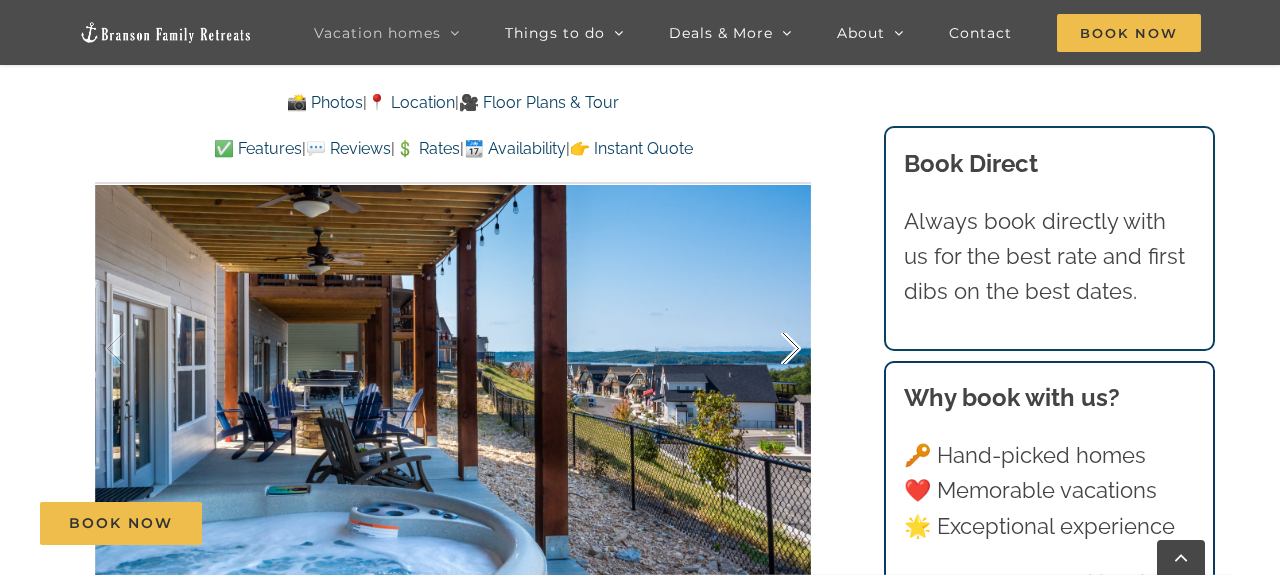 click at bounding box center (770, 349) 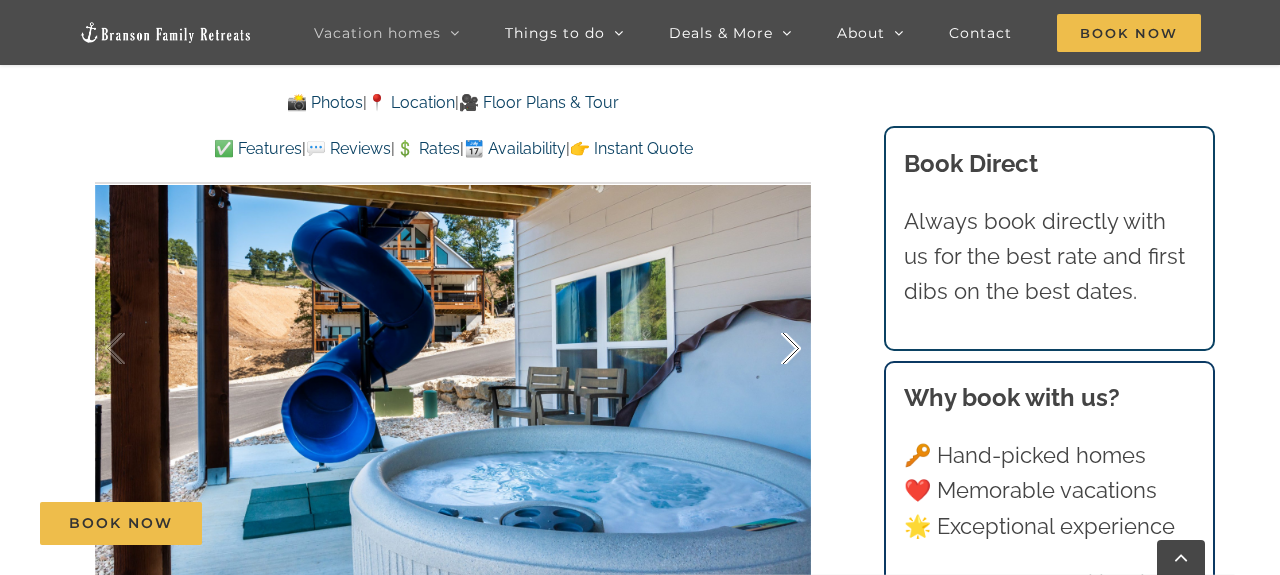 click at bounding box center (770, 349) 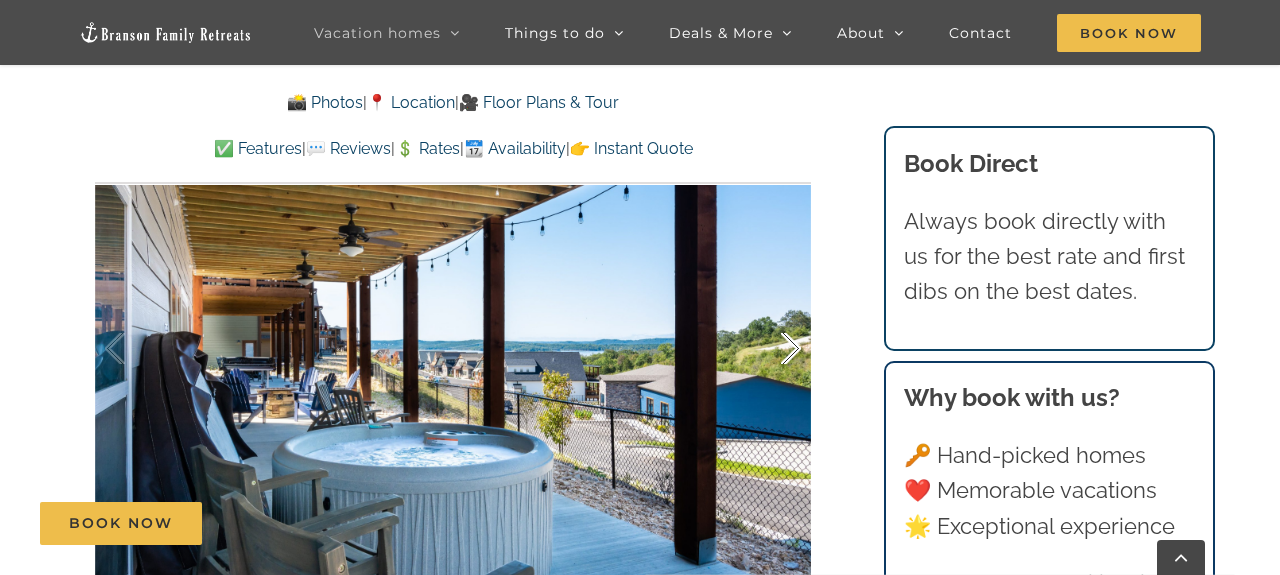 click at bounding box center (770, 349) 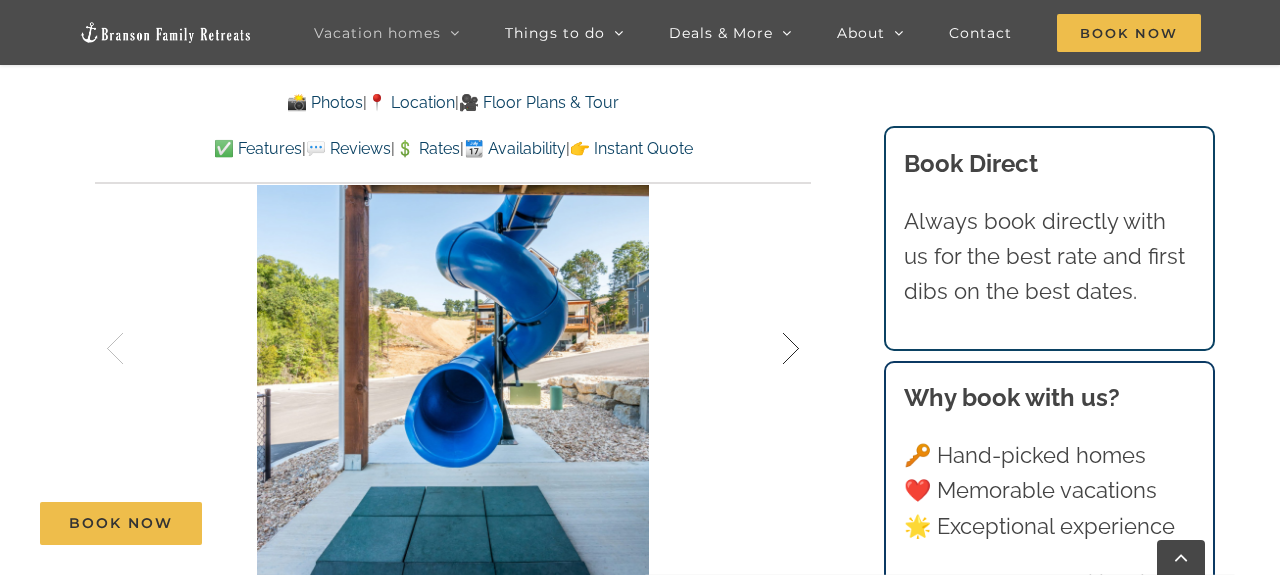 click at bounding box center [770, 349] 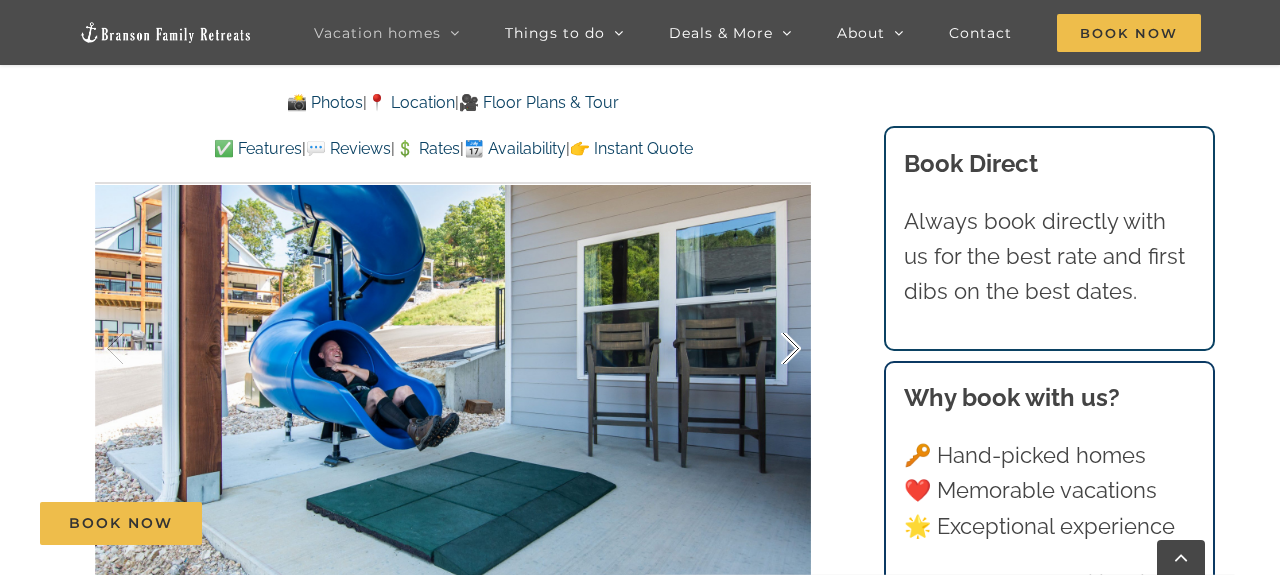 click at bounding box center [770, 349] 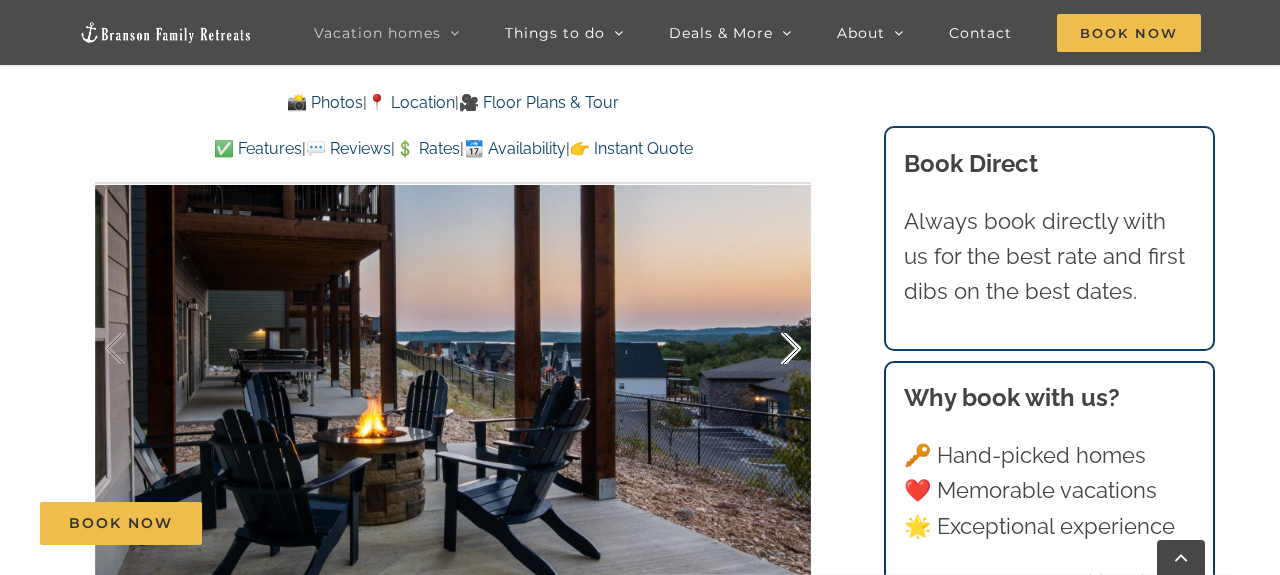 click at bounding box center [770, 349] 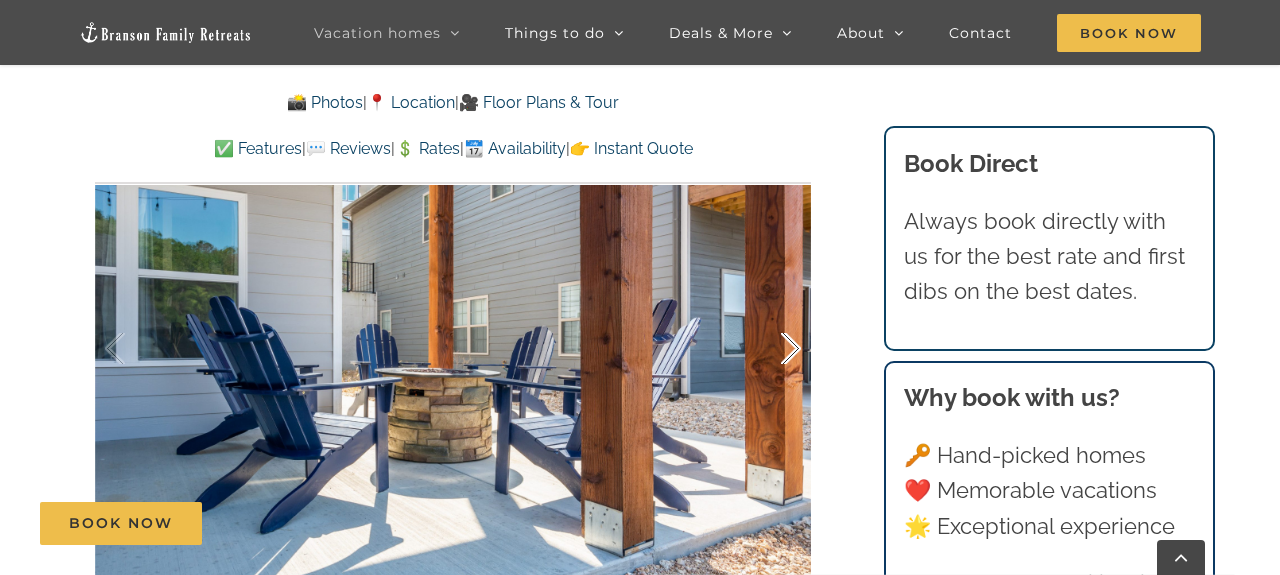 click at bounding box center [770, 349] 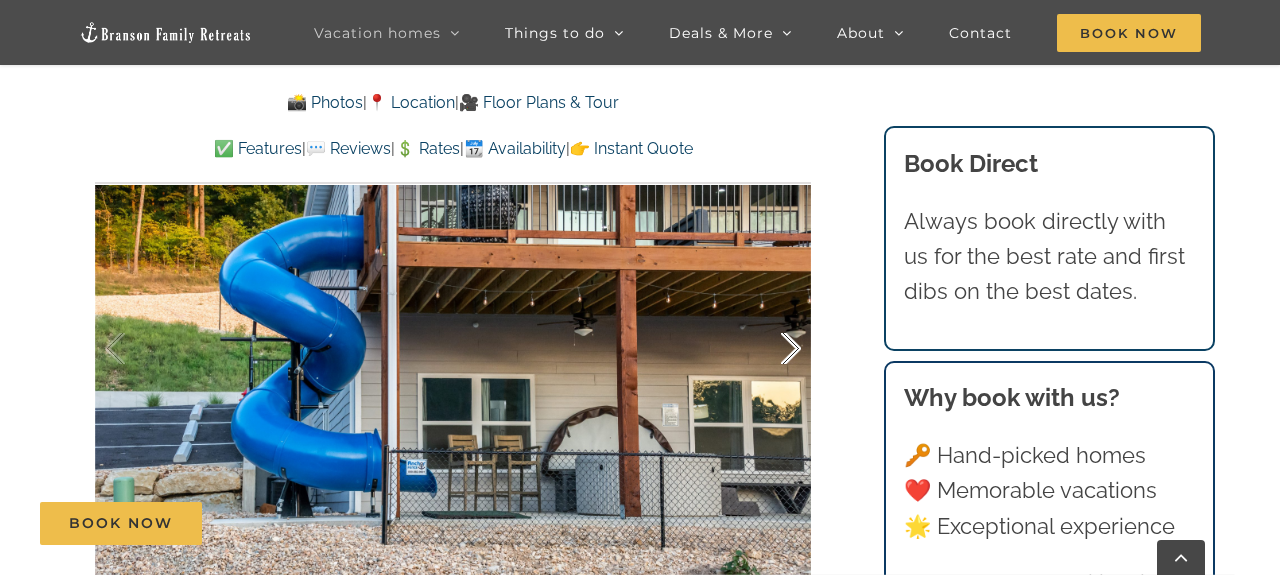 click at bounding box center (770, 349) 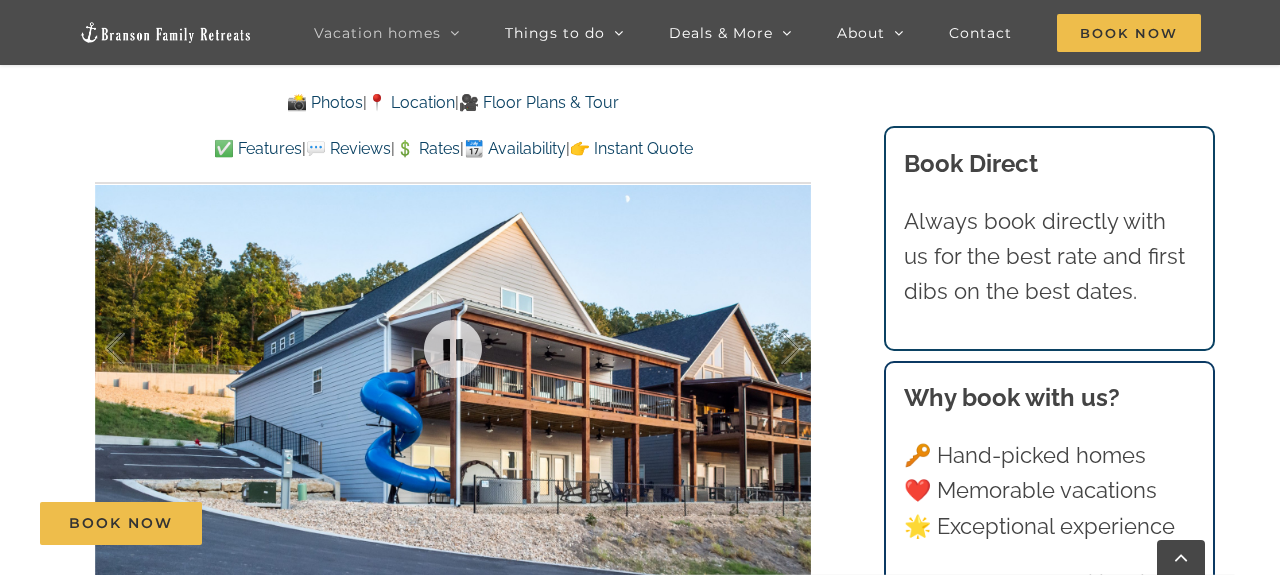 scroll, scrollTop: 1248, scrollLeft: 0, axis: vertical 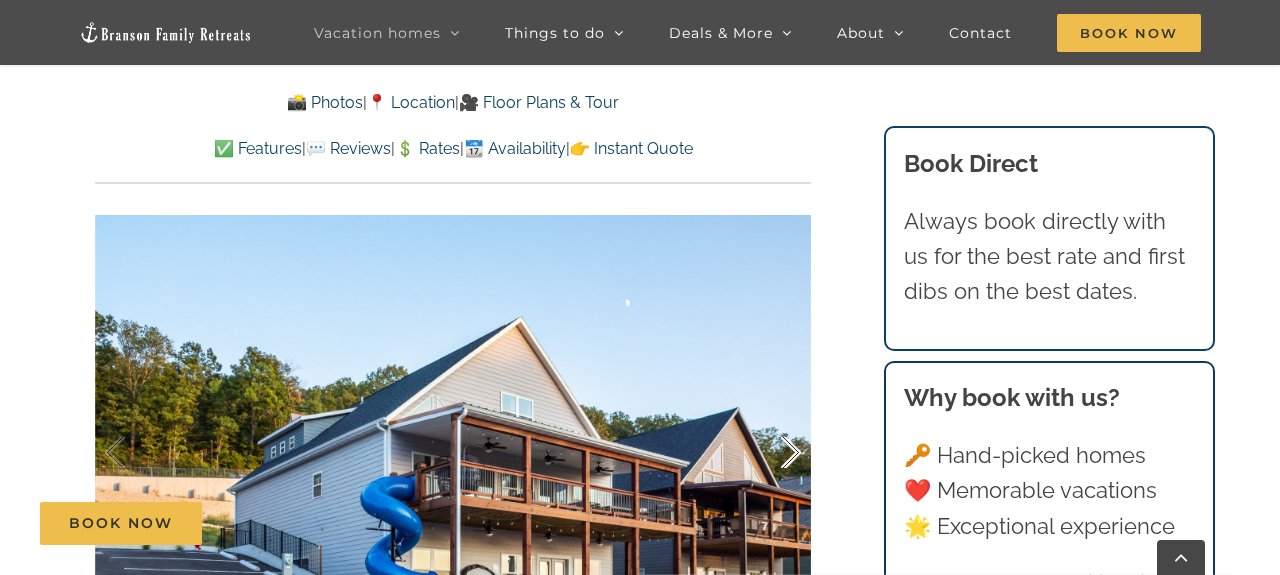 click at bounding box center [770, 453] 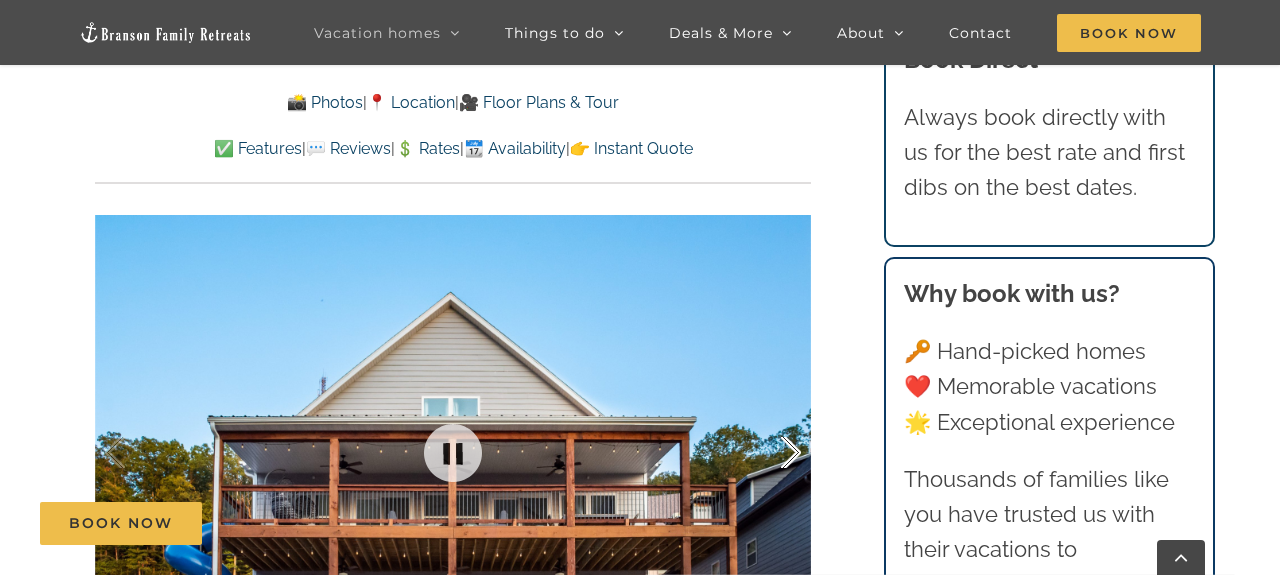 scroll, scrollTop: 1352, scrollLeft: 0, axis: vertical 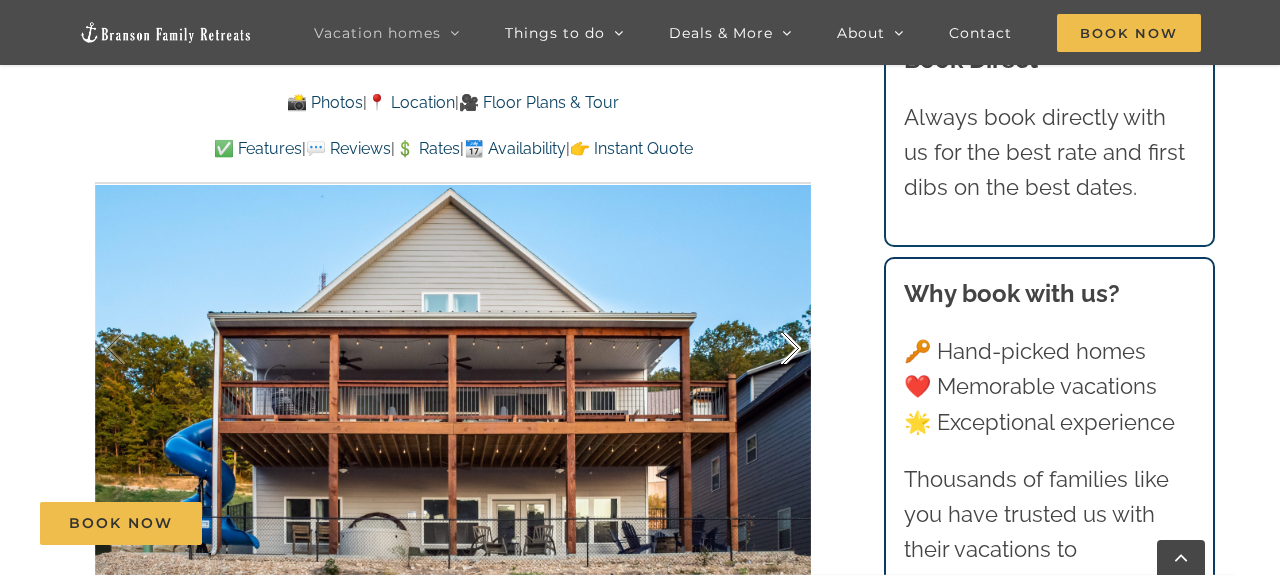 click at bounding box center (770, 349) 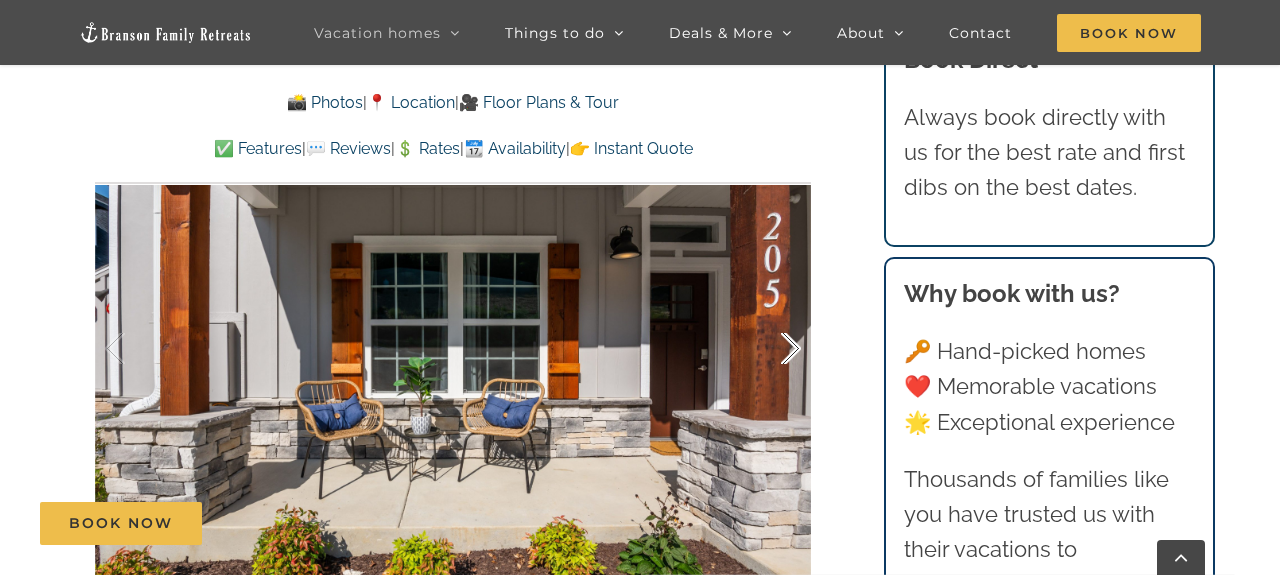 click at bounding box center [770, 349] 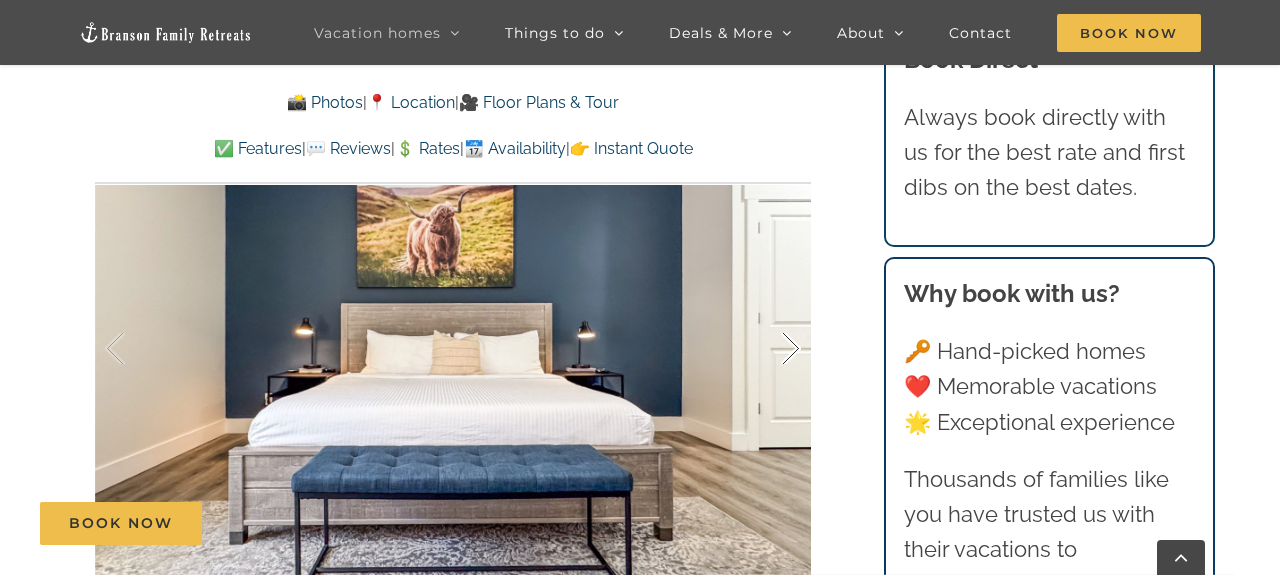 click at bounding box center [770, 349] 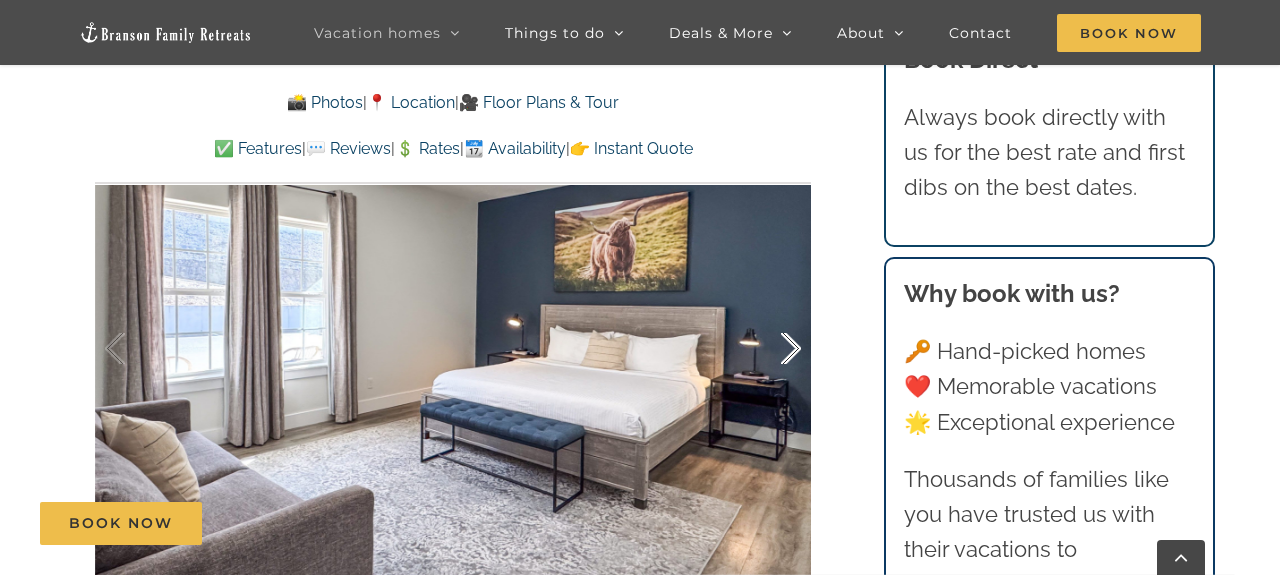 click at bounding box center (770, 349) 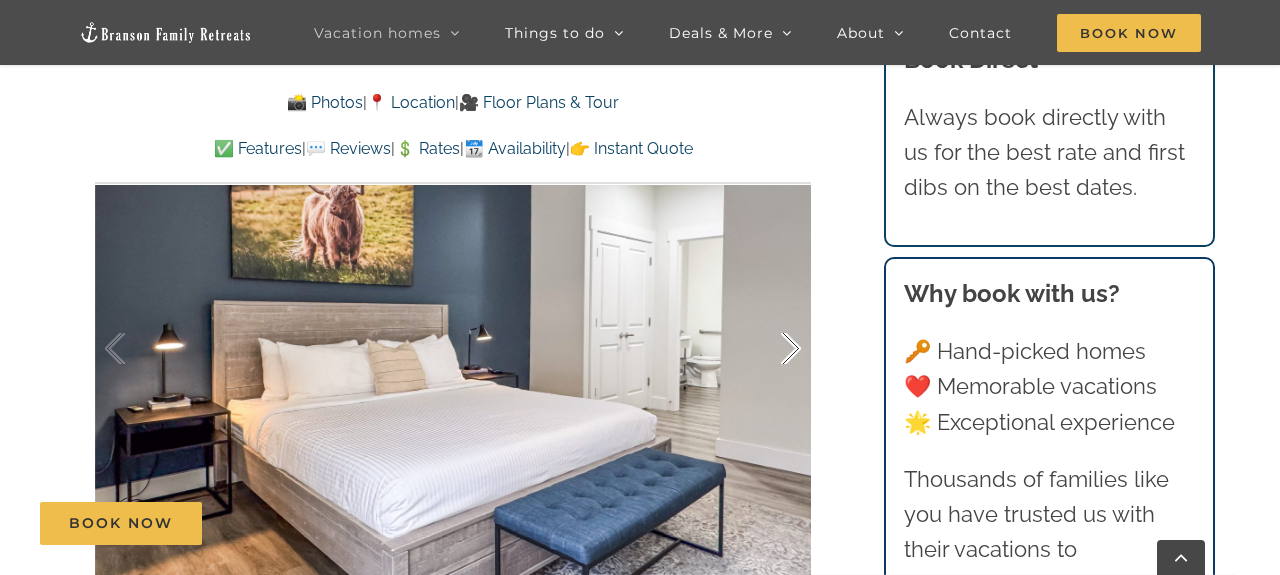 click at bounding box center (770, 349) 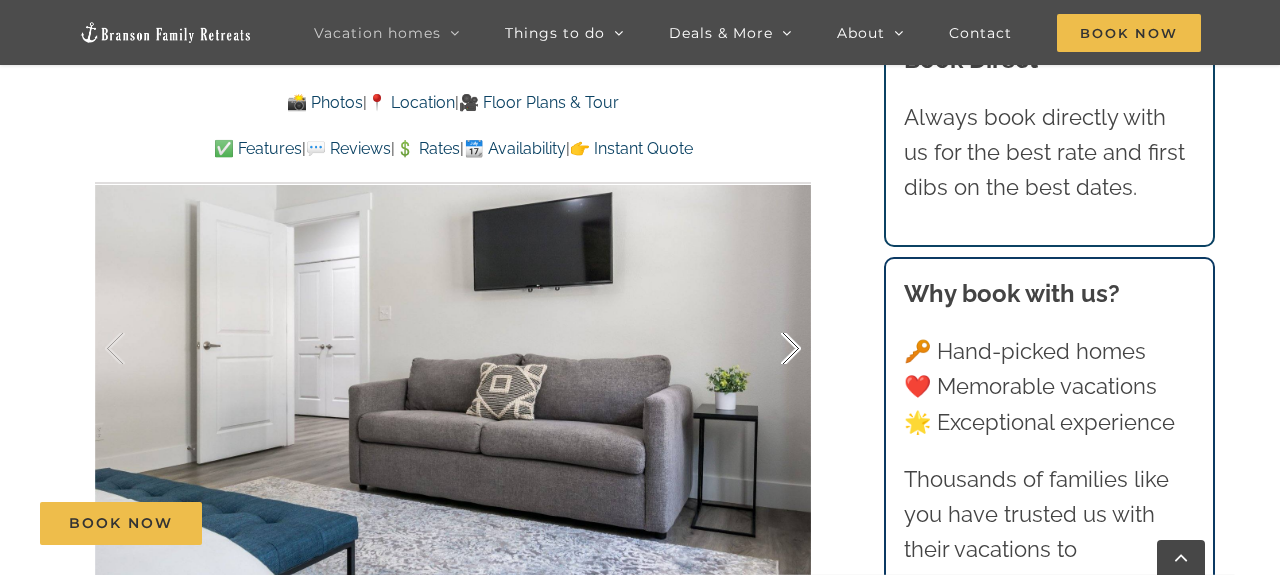 click at bounding box center [770, 349] 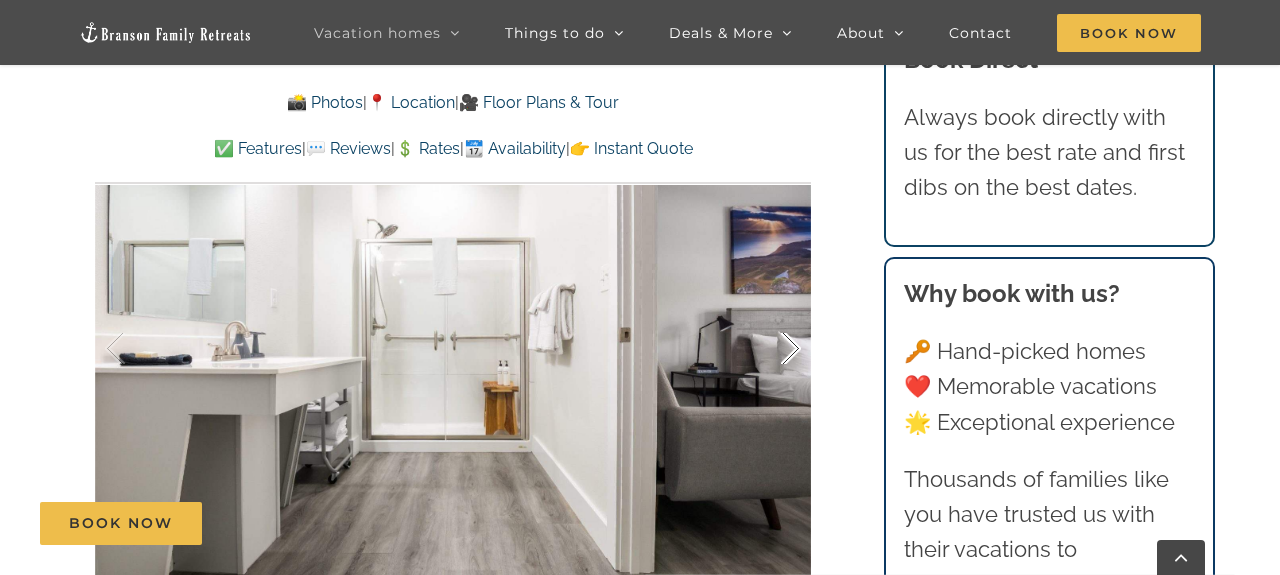 click at bounding box center (770, 349) 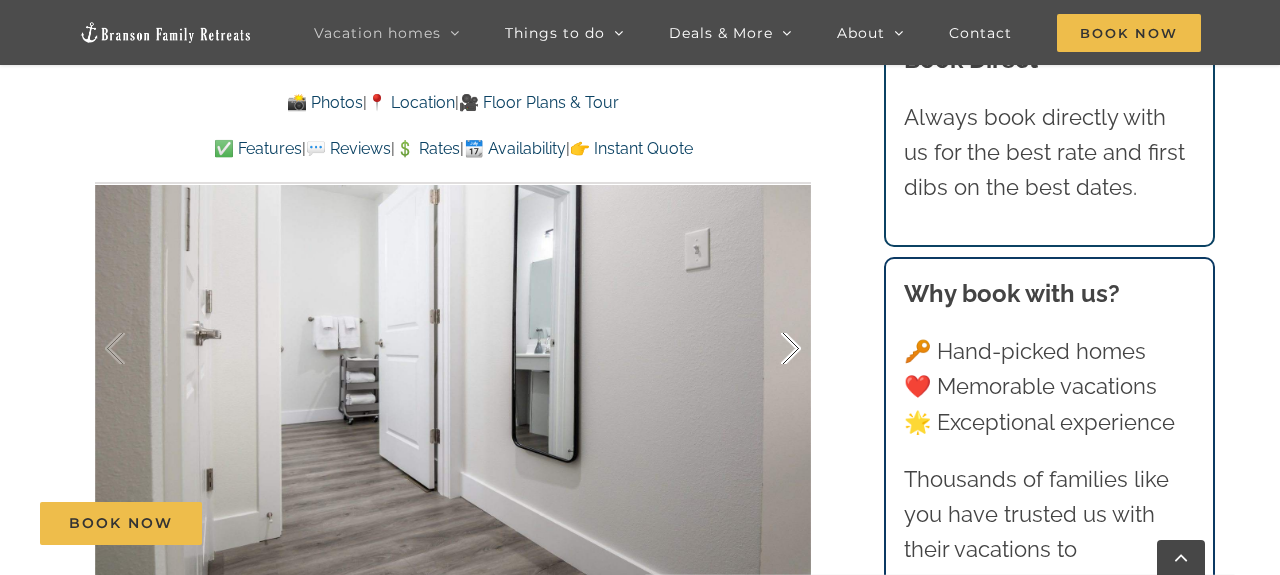 click at bounding box center (770, 349) 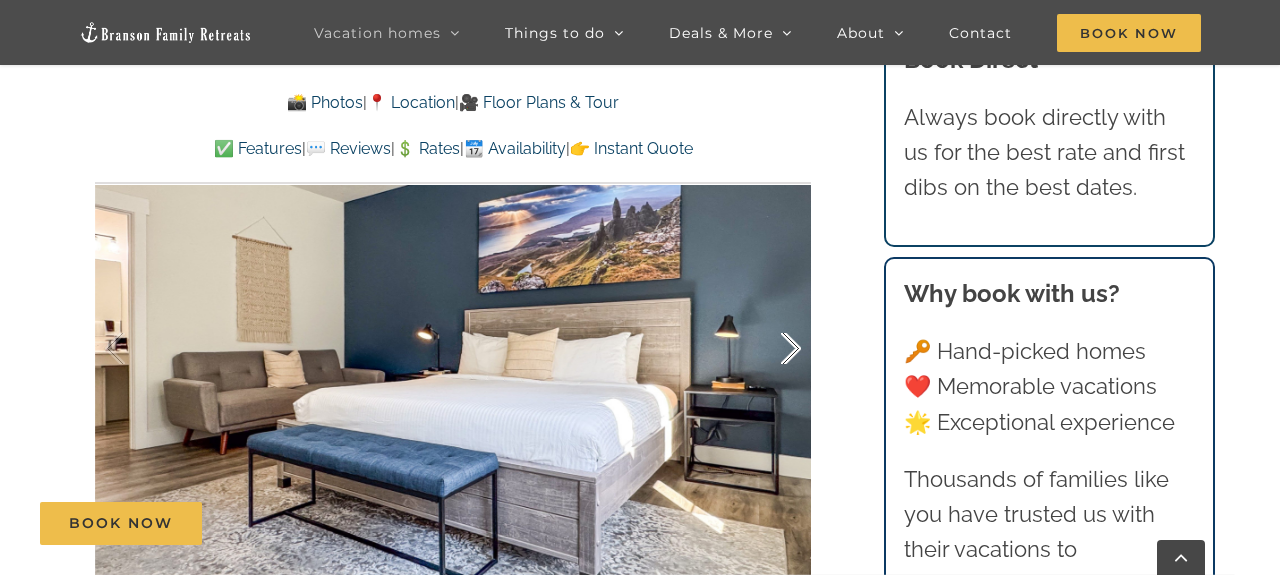 click at bounding box center (770, 349) 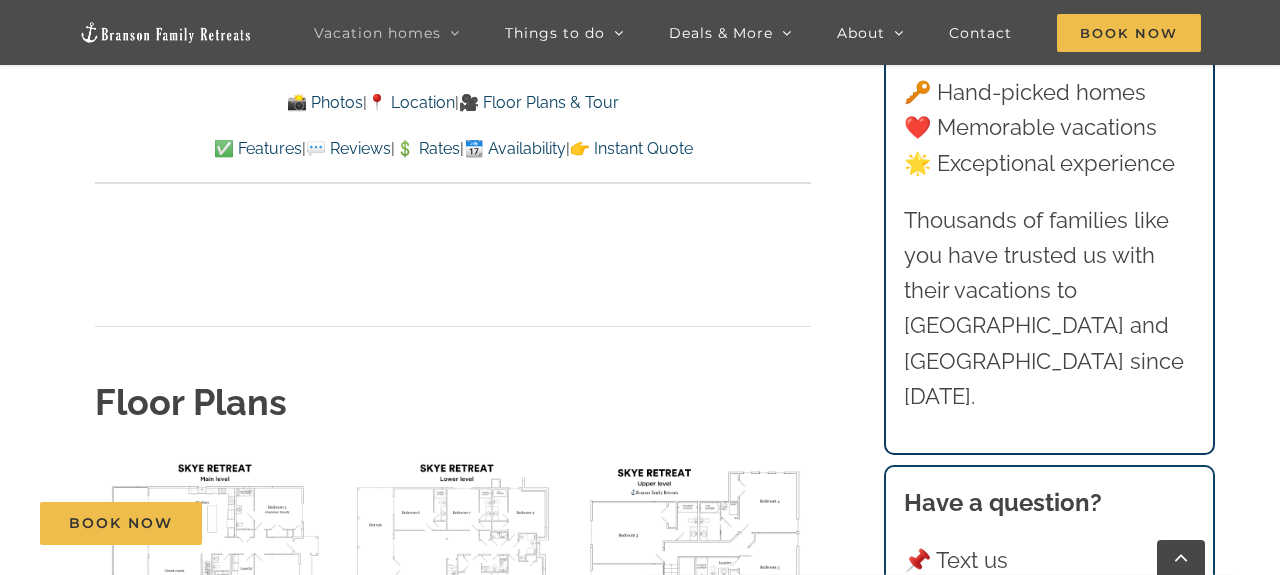 scroll, scrollTop: 7072, scrollLeft: 0, axis: vertical 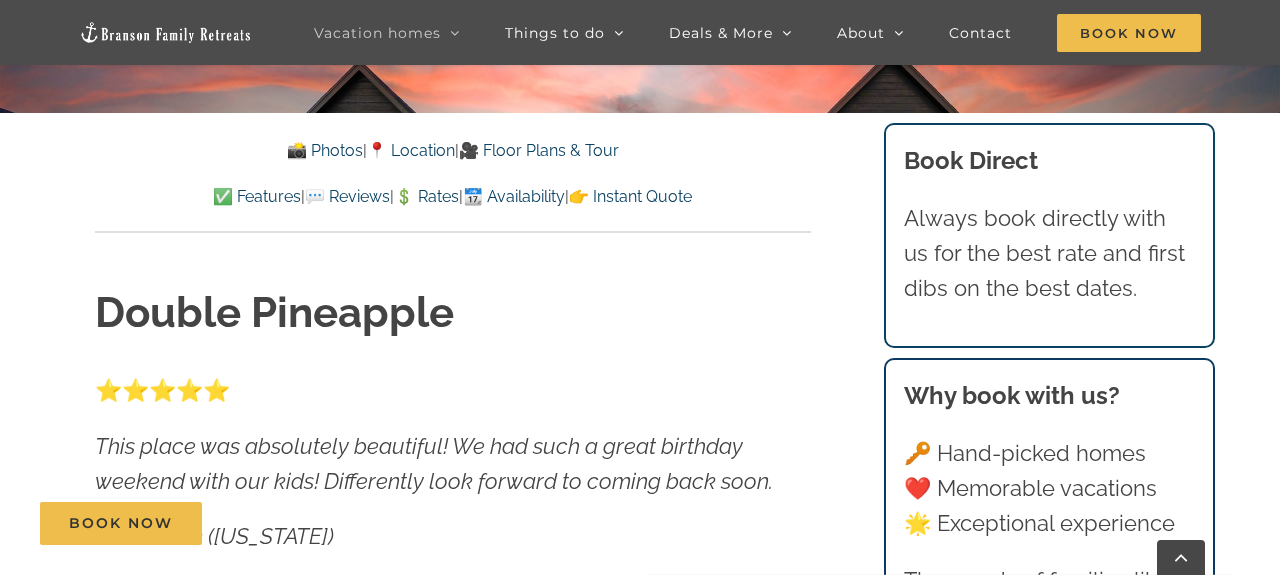 click on "👉 Instant Quote" at bounding box center (630, 196) 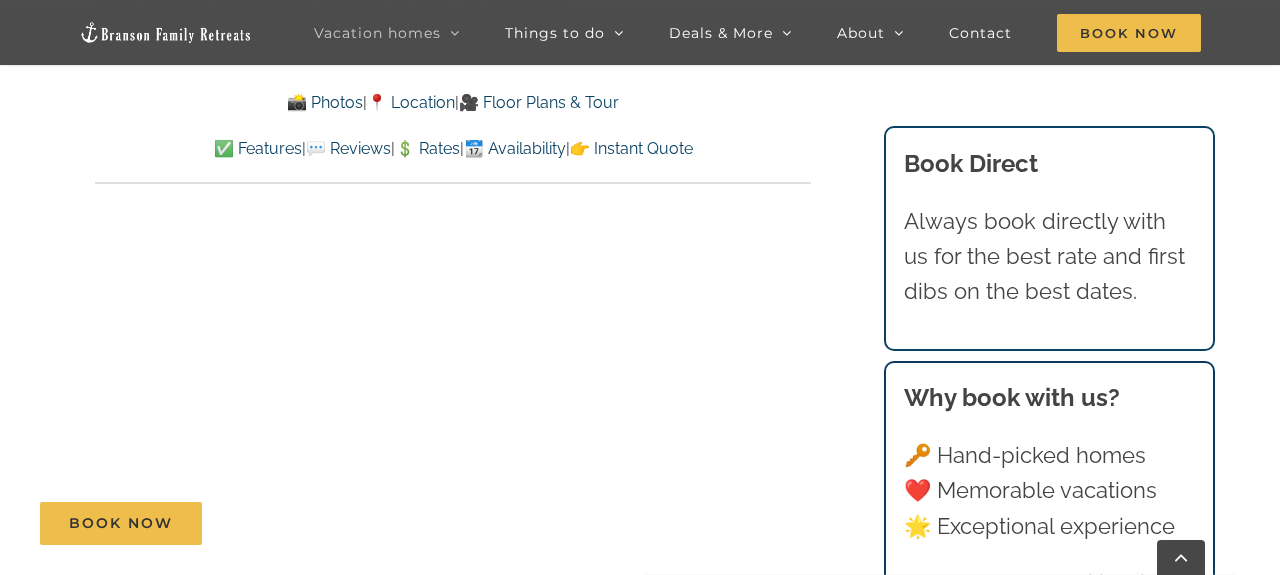 scroll, scrollTop: 12912, scrollLeft: 0, axis: vertical 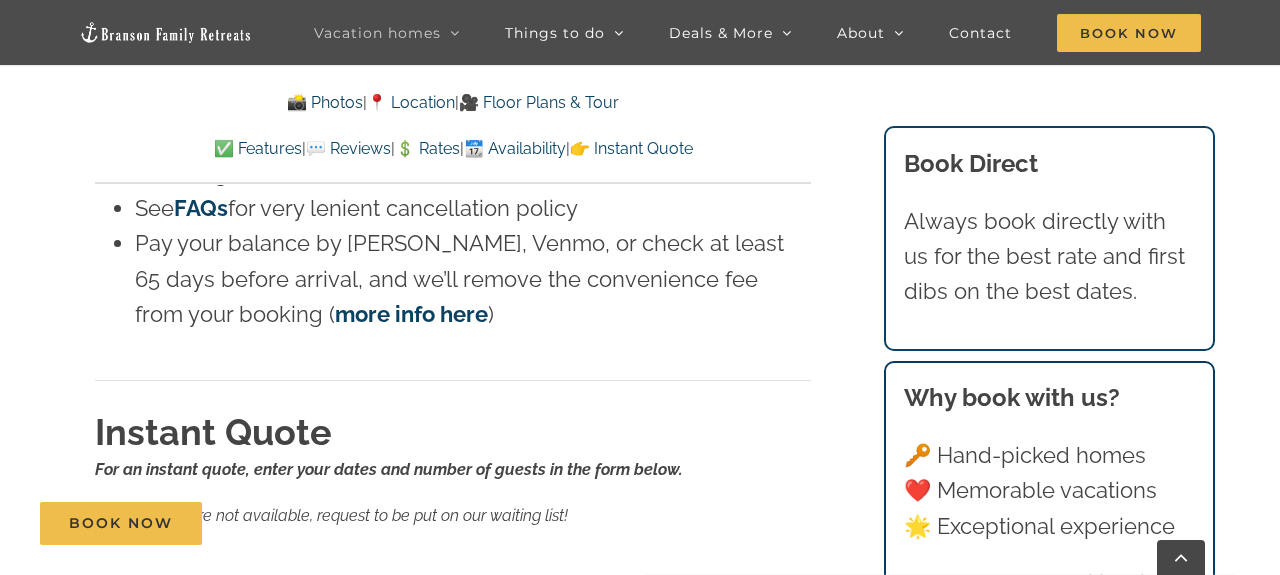 click on "If your dates are not available, request to be put on our waiting list!" at bounding box center [453, 516] 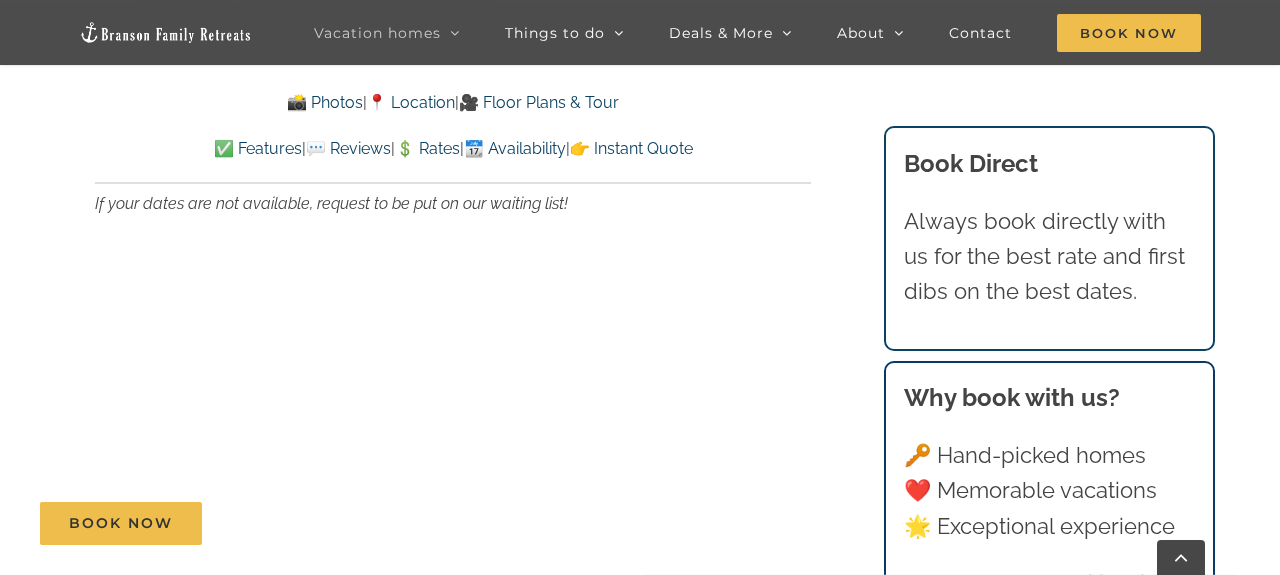 scroll, scrollTop: 13016, scrollLeft: 0, axis: vertical 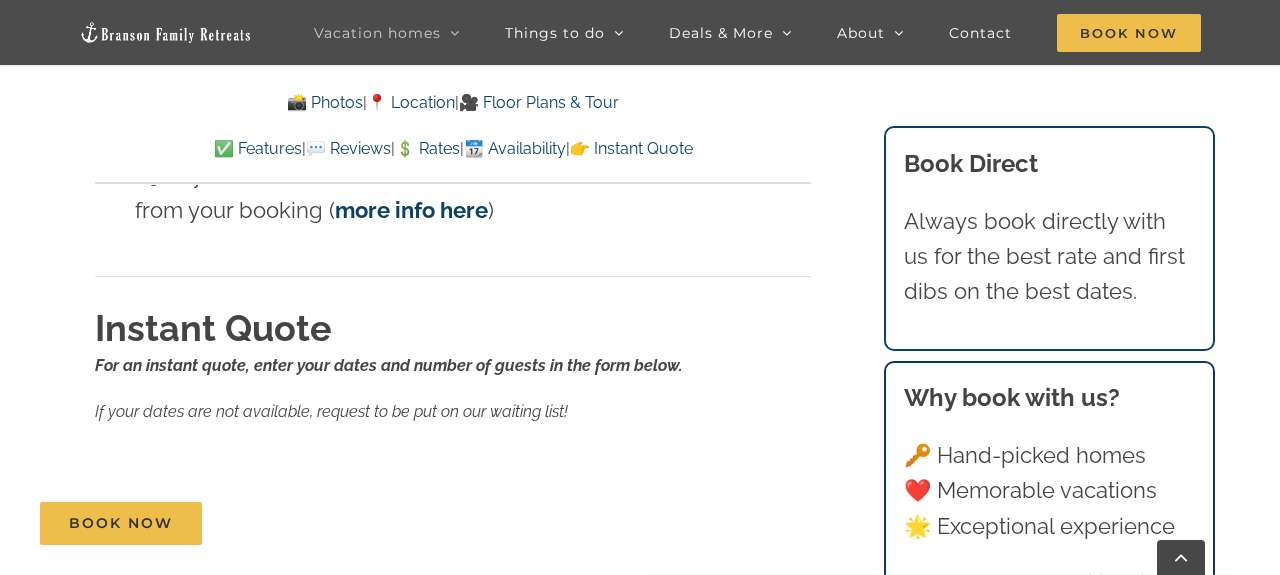 click on "💬 Reviews" at bounding box center [348, 148] 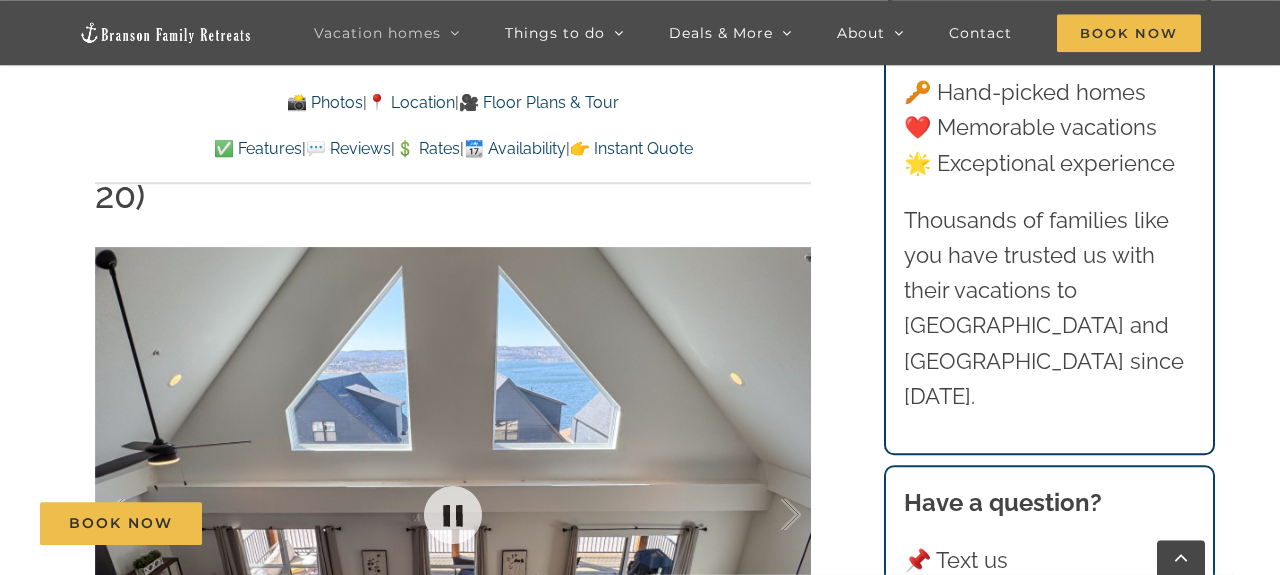 scroll, scrollTop: 3018, scrollLeft: 0, axis: vertical 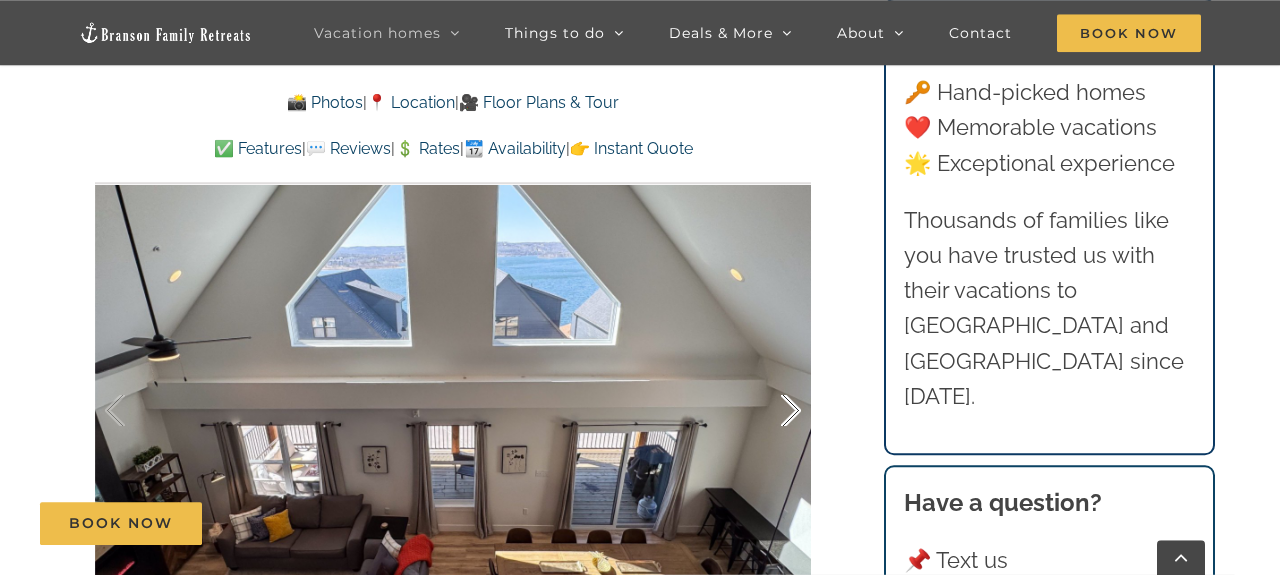 click at bounding box center (770, 411) 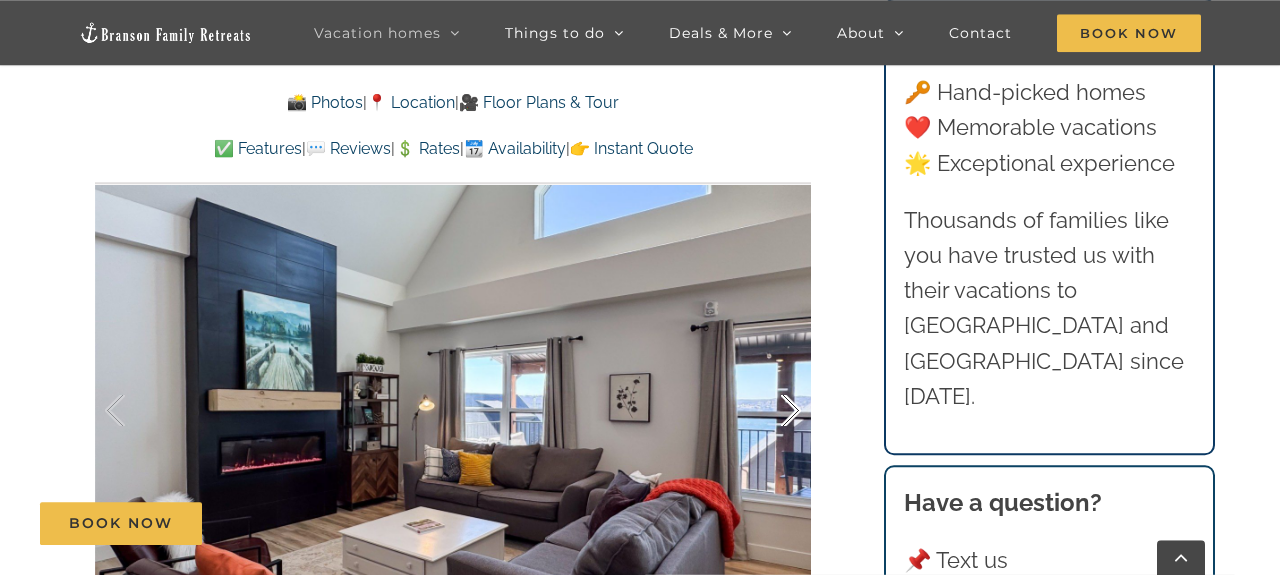 click at bounding box center [770, 411] 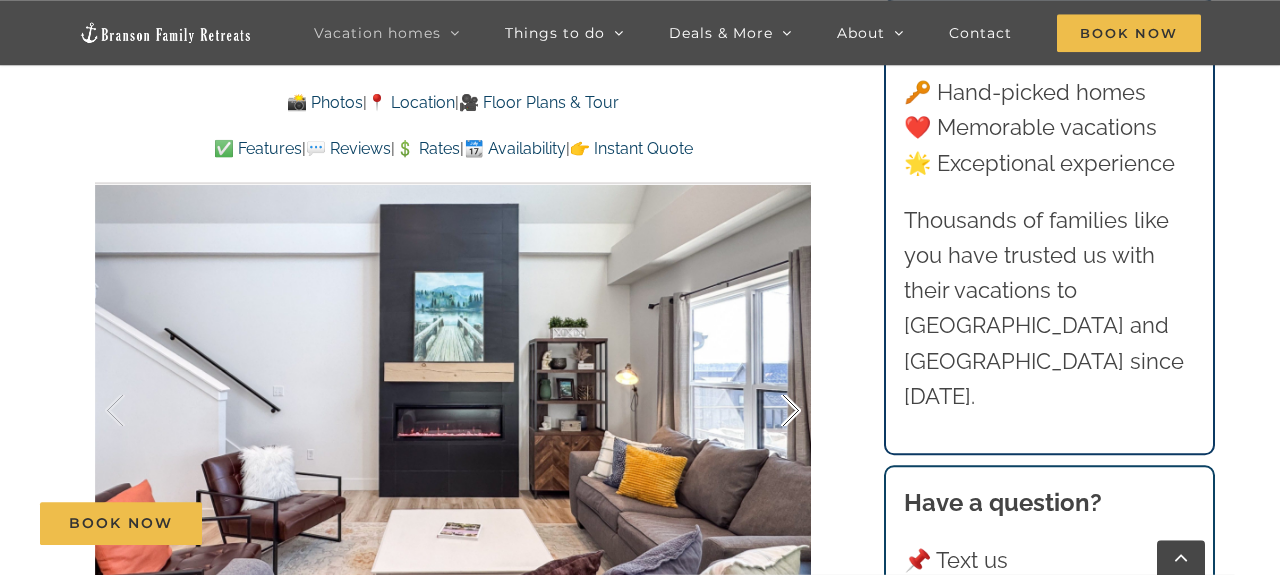 click at bounding box center [770, 411] 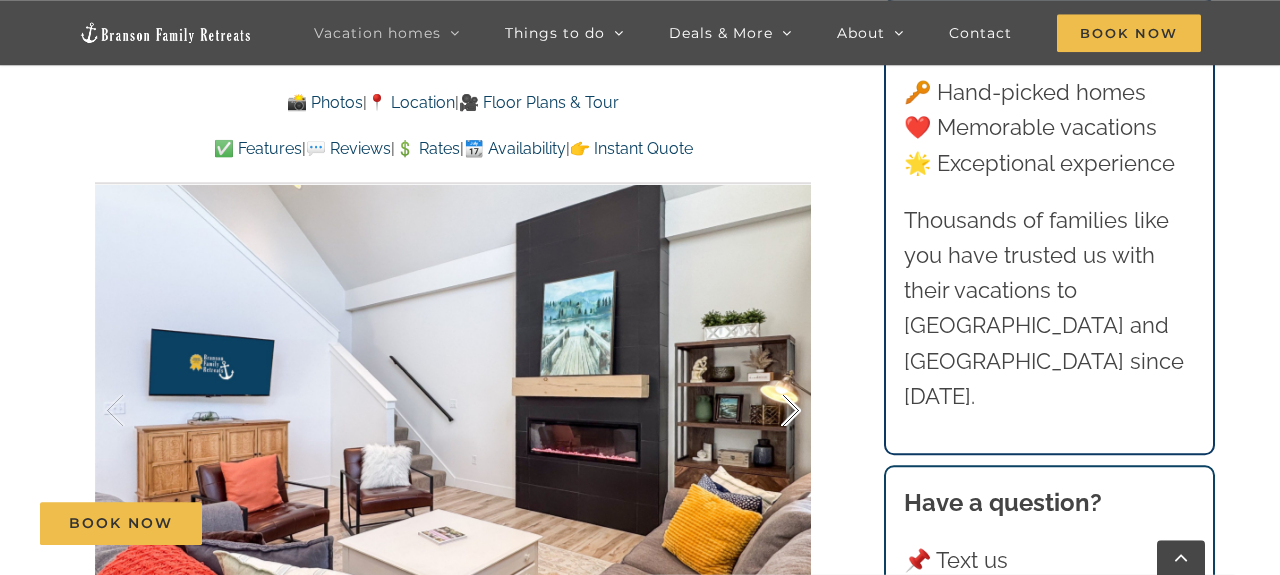 click at bounding box center [770, 411] 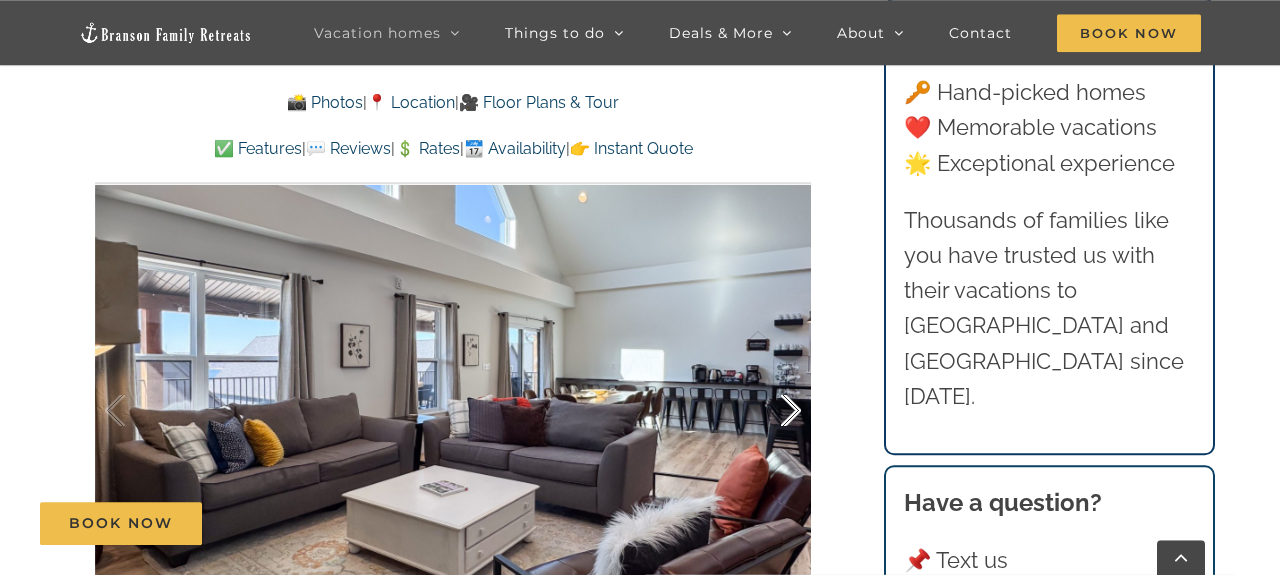 click at bounding box center (770, 411) 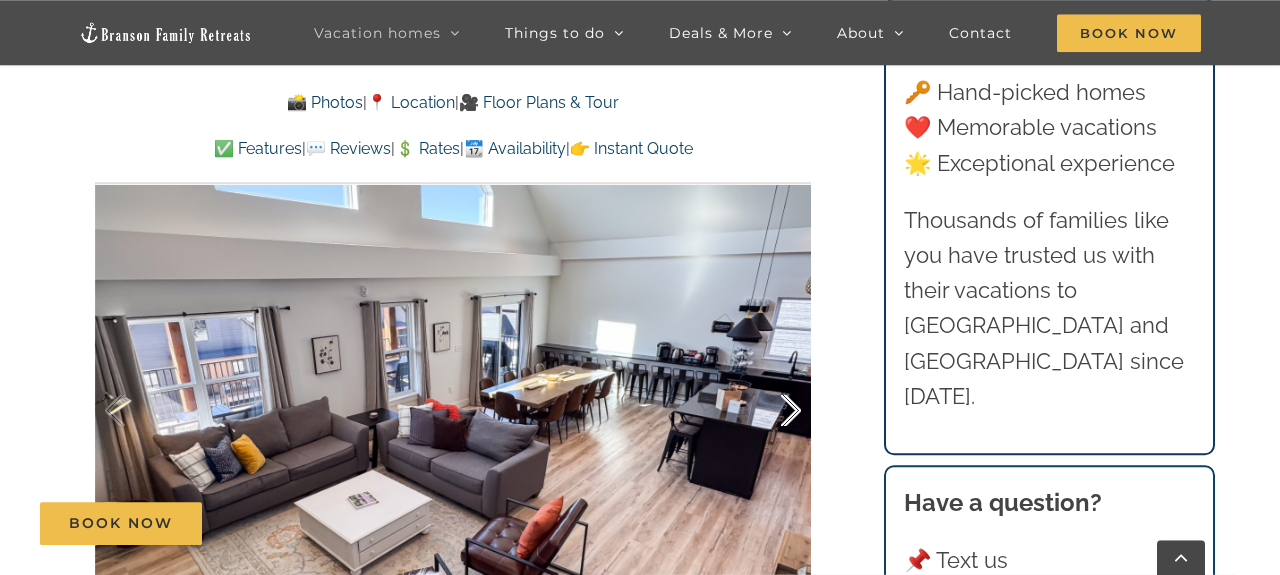 click at bounding box center [770, 411] 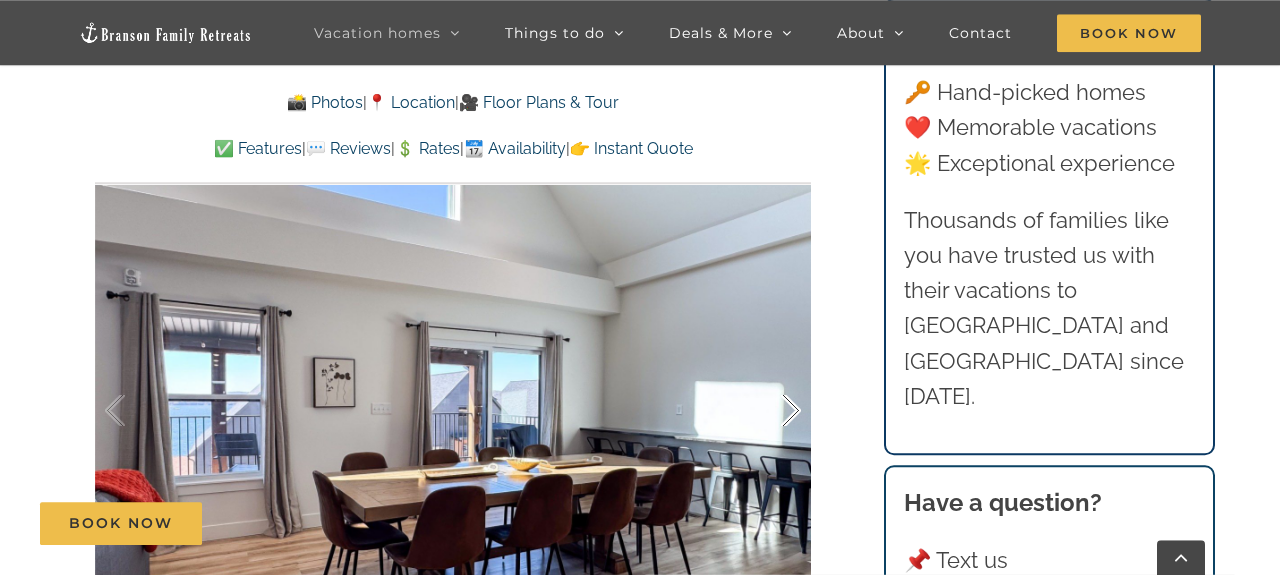 click at bounding box center [770, 411] 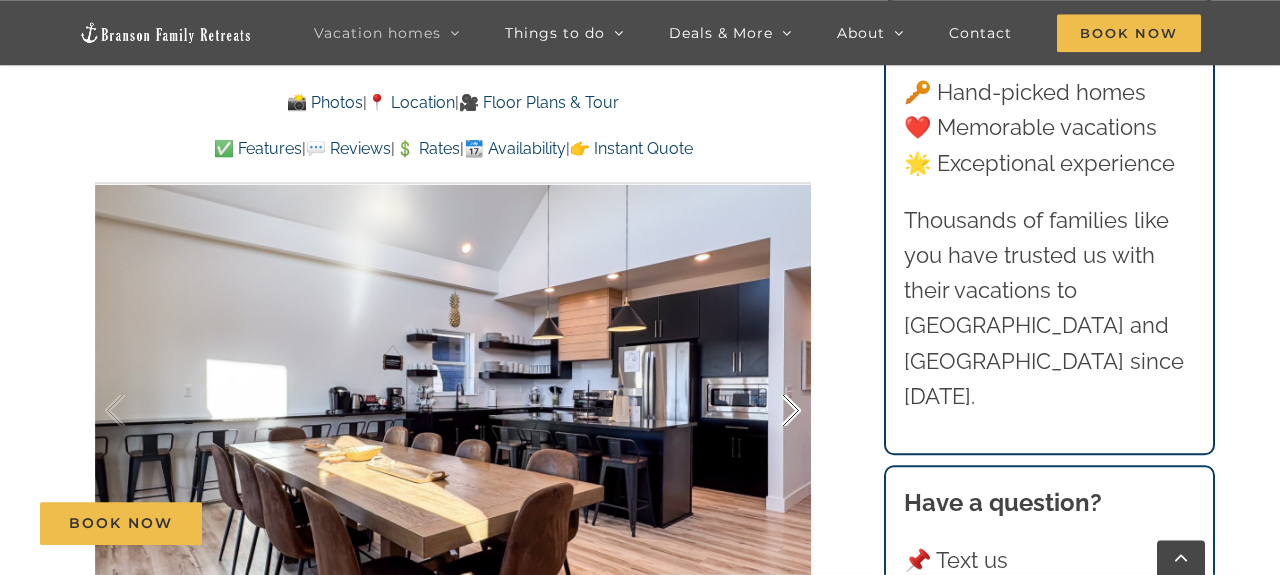 click at bounding box center (770, 411) 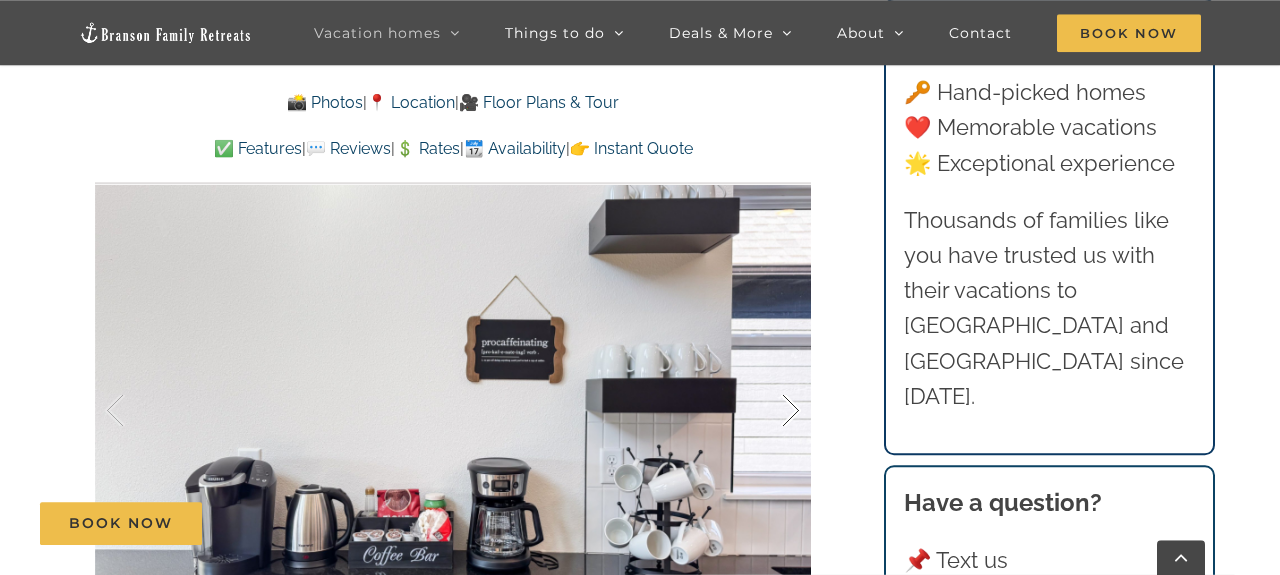 click at bounding box center (770, 411) 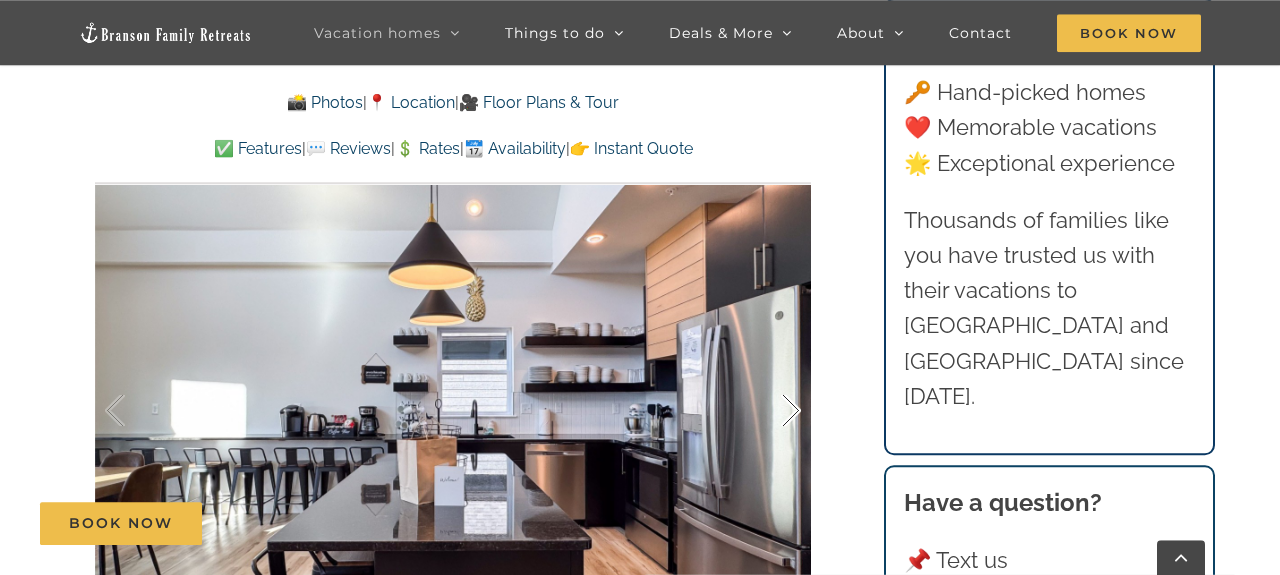 click at bounding box center [770, 411] 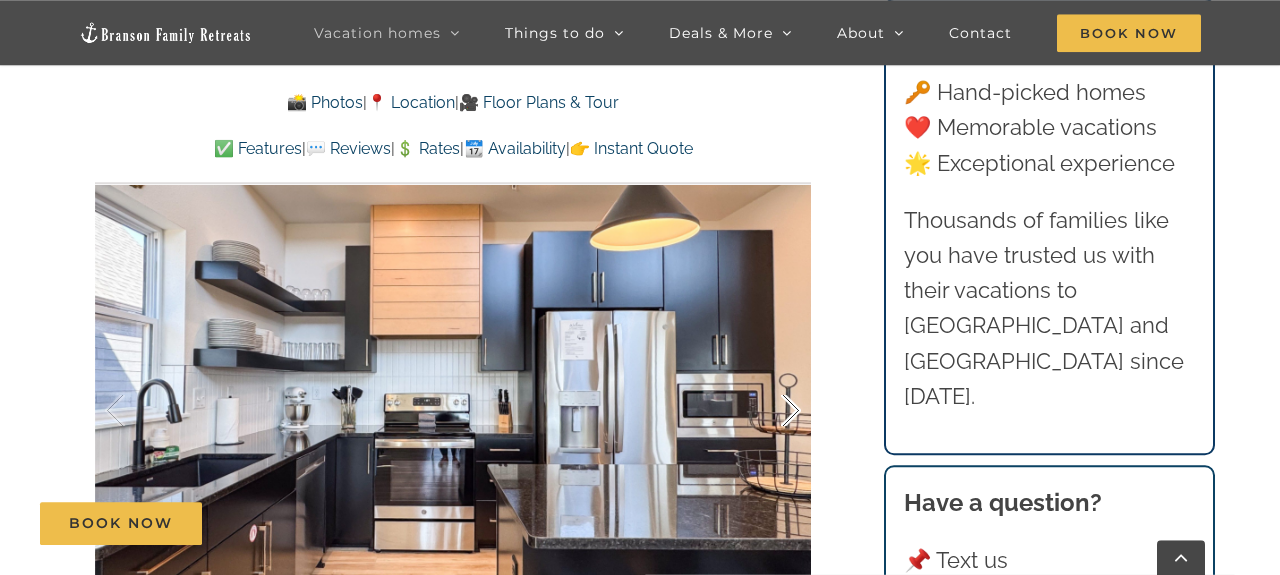 click at bounding box center [770, 411] 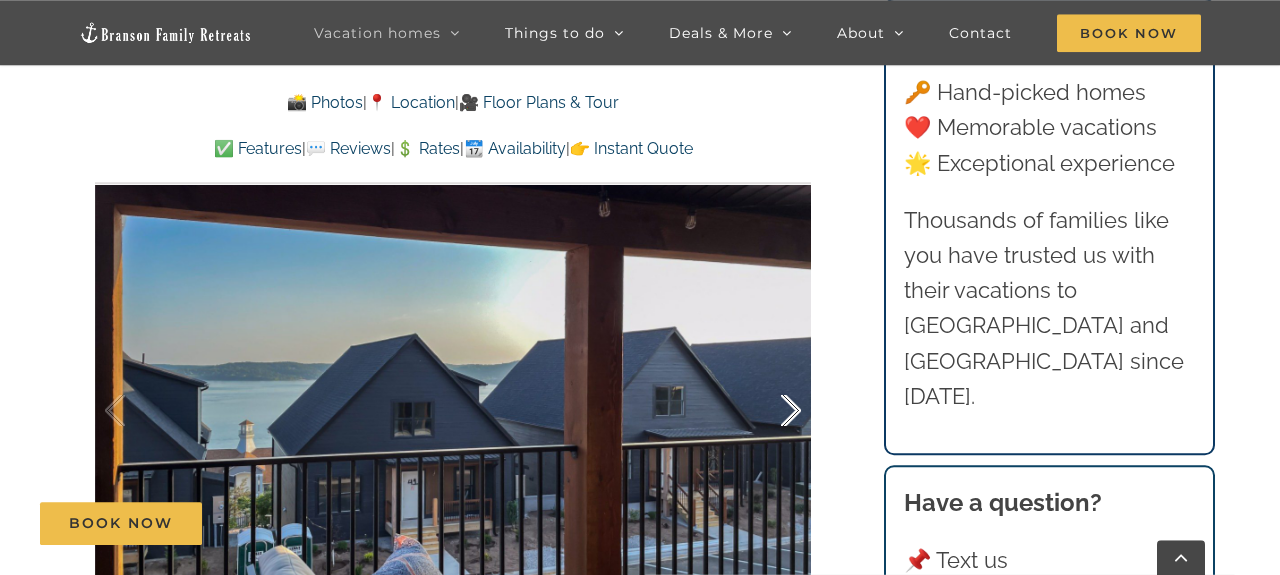 click at bounding box center (770, 411) 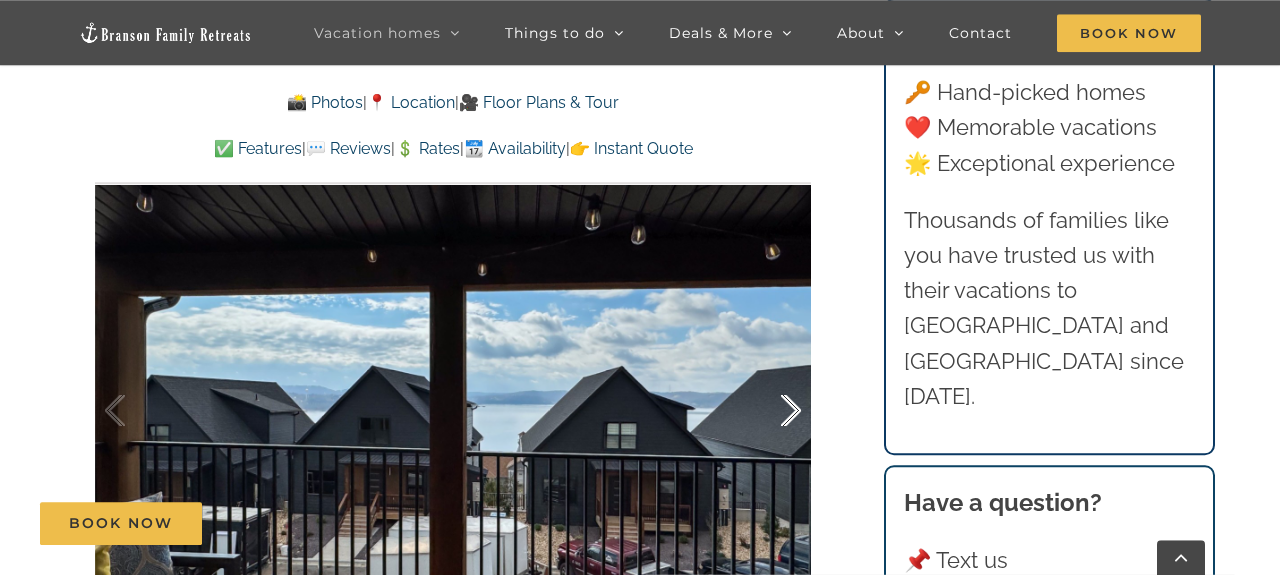 click at bounding box center (770, 411) 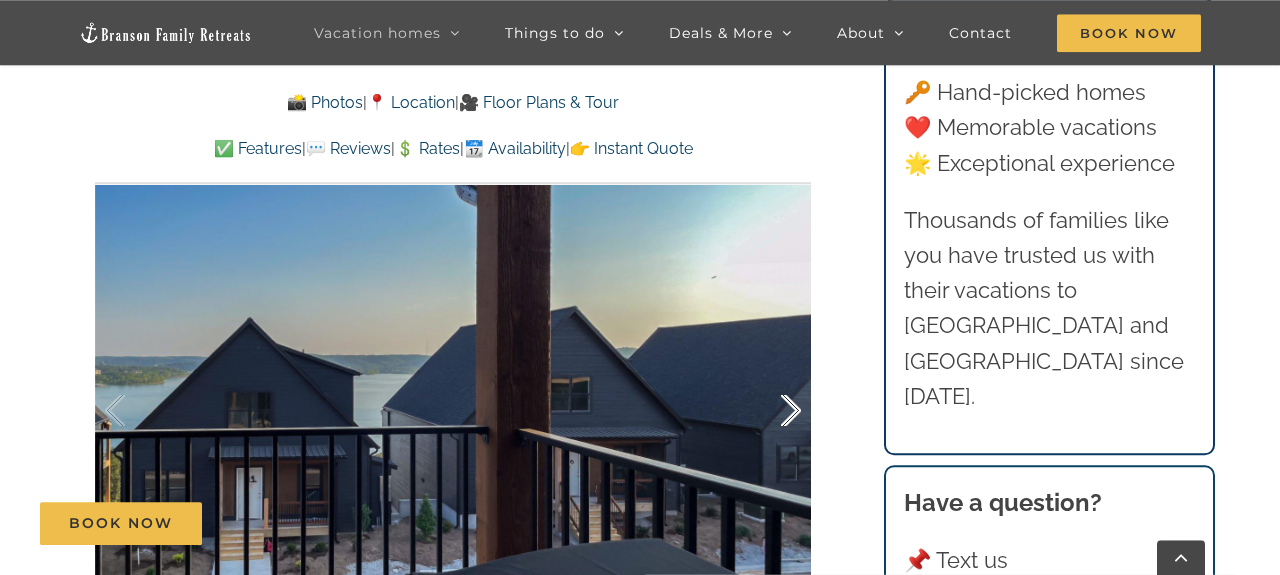 click at bounding box center (770, 411) 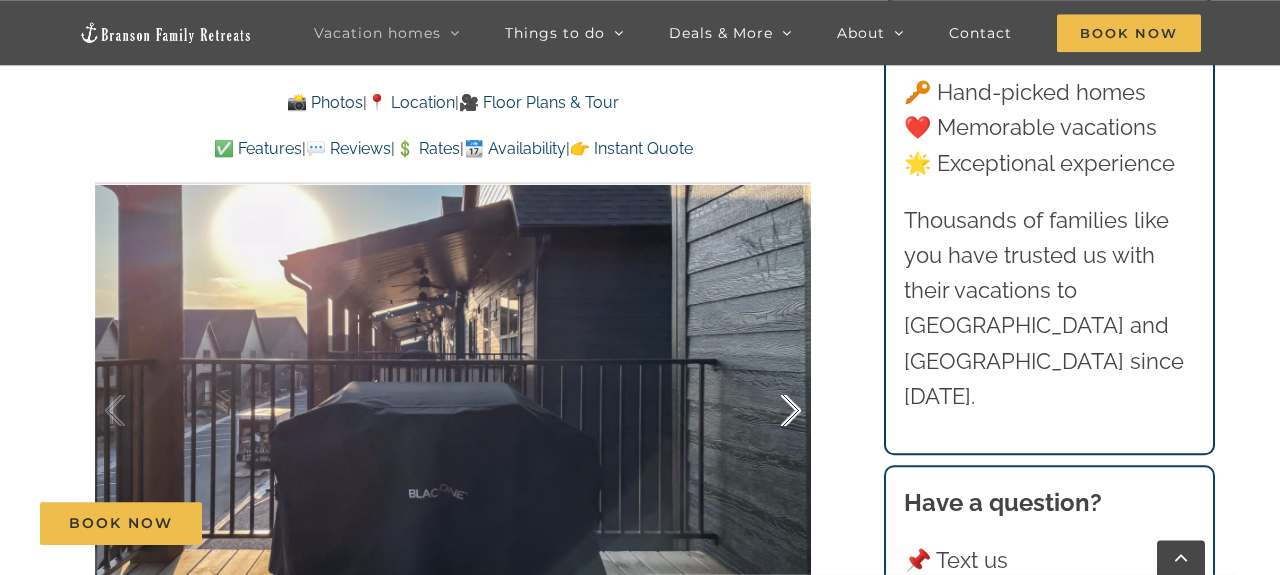 click at bounding box center [770, 411] 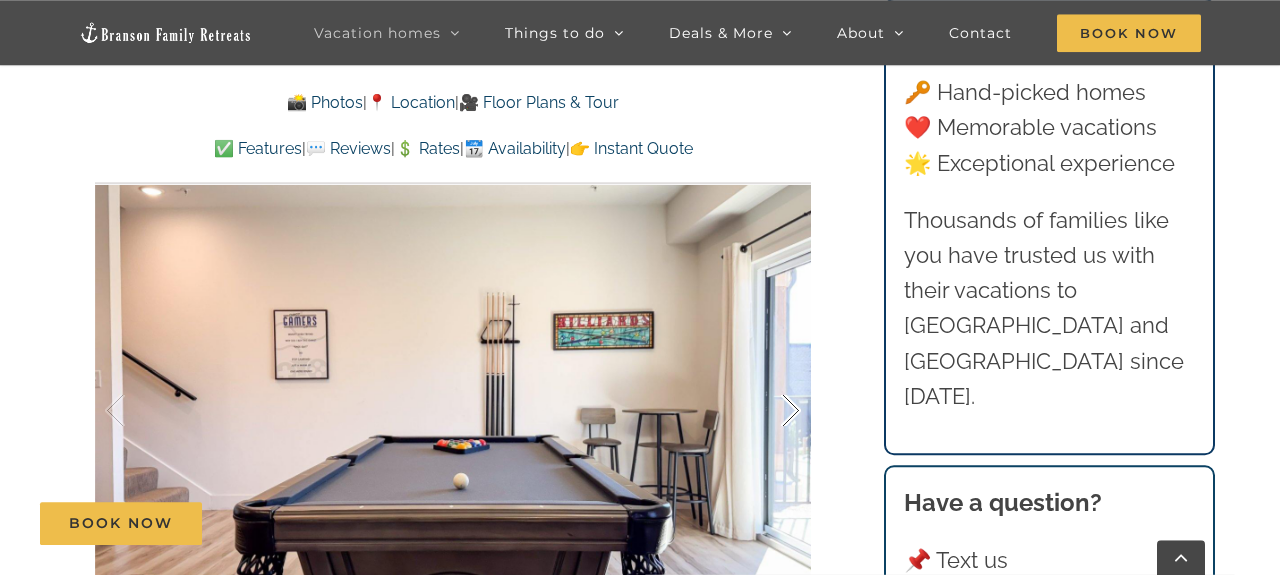 click at bounding box center (770, 411) 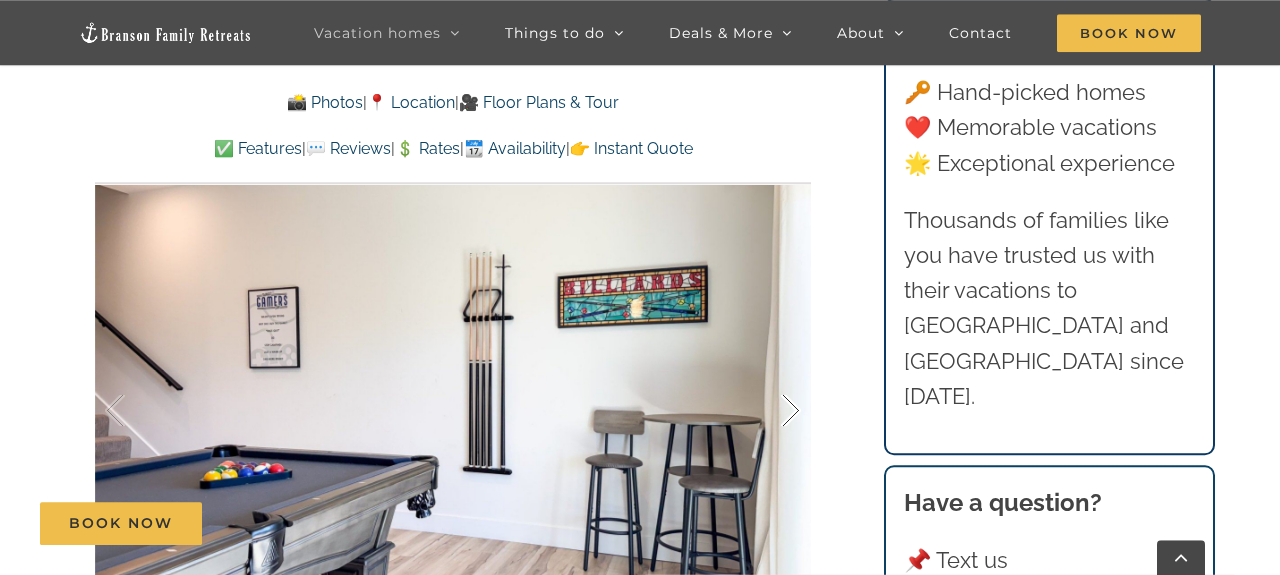 click at bounding box center [770, 411] 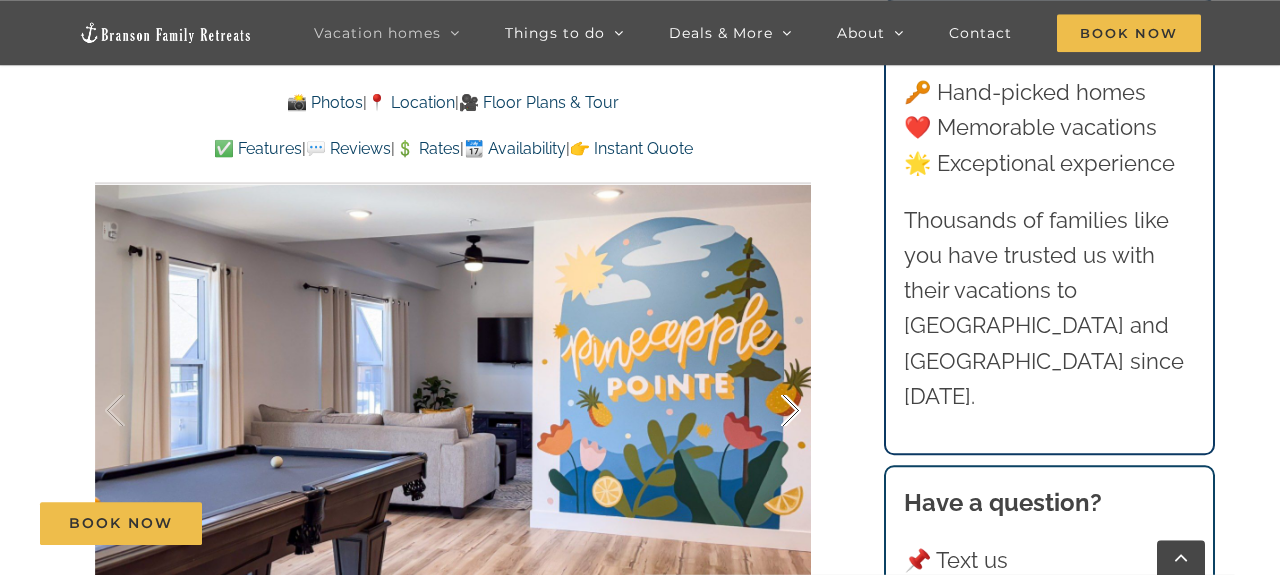 click at bounding box center [770, 411] 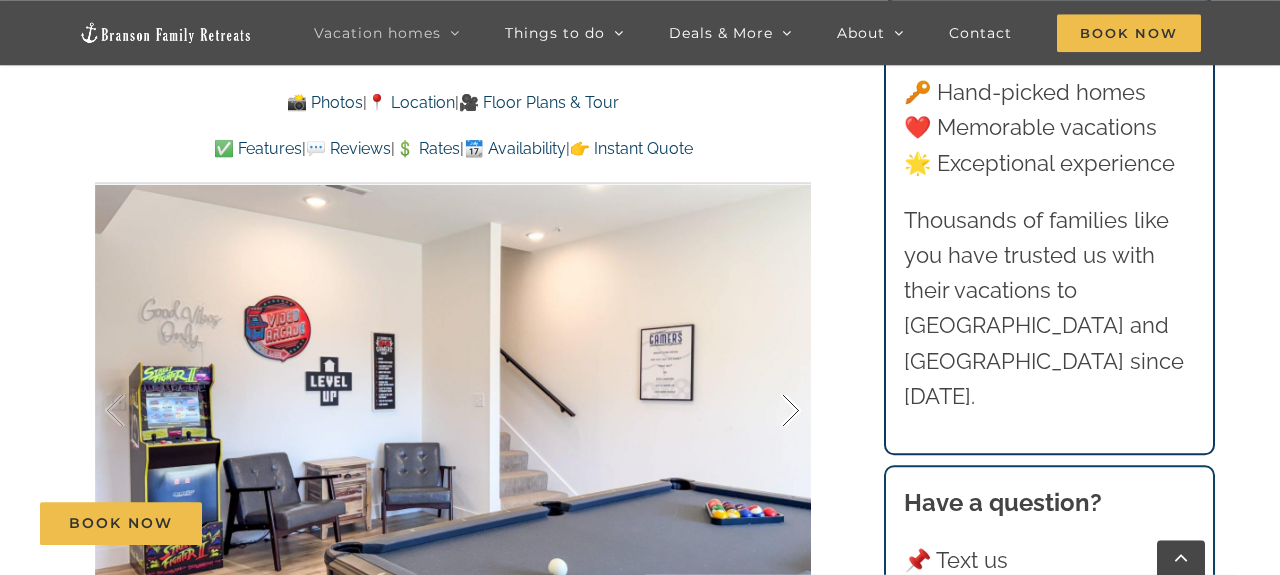 click at bounding box center (770, 411) 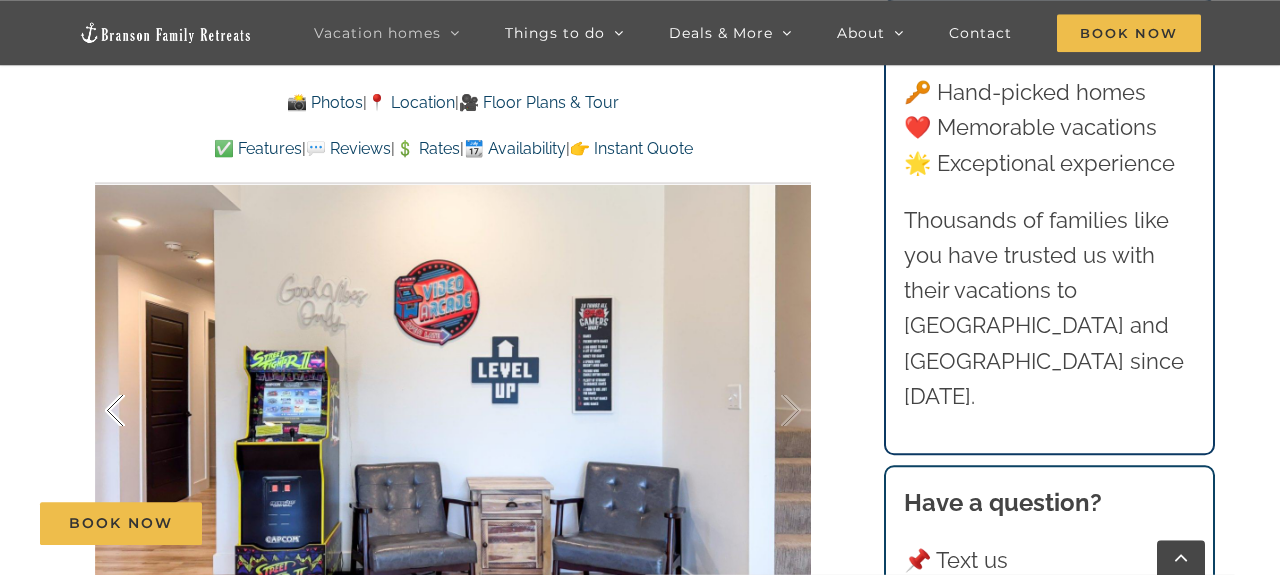 click at bounding box center [136, 411] 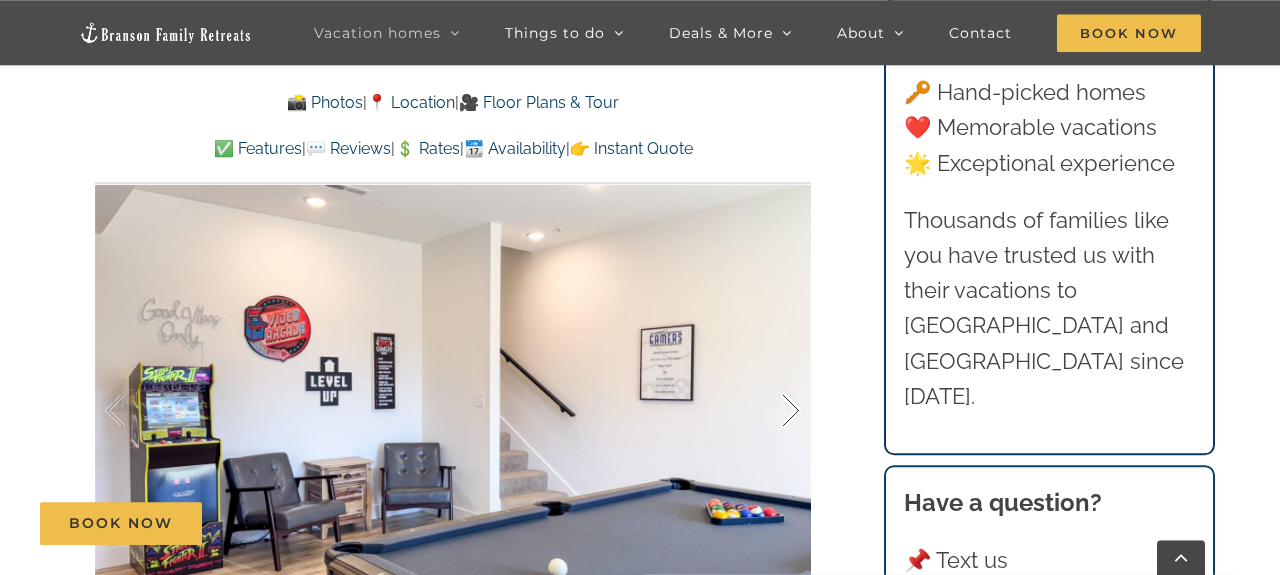 click at bounding box center (770, 411) 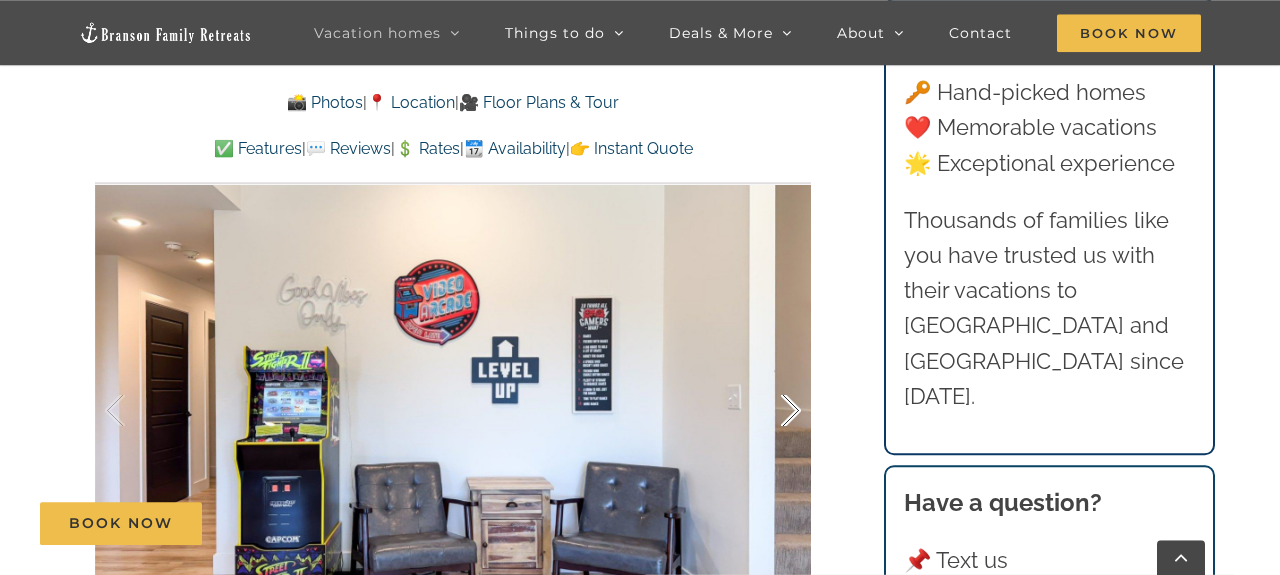 click at bounding box center (770, 411) 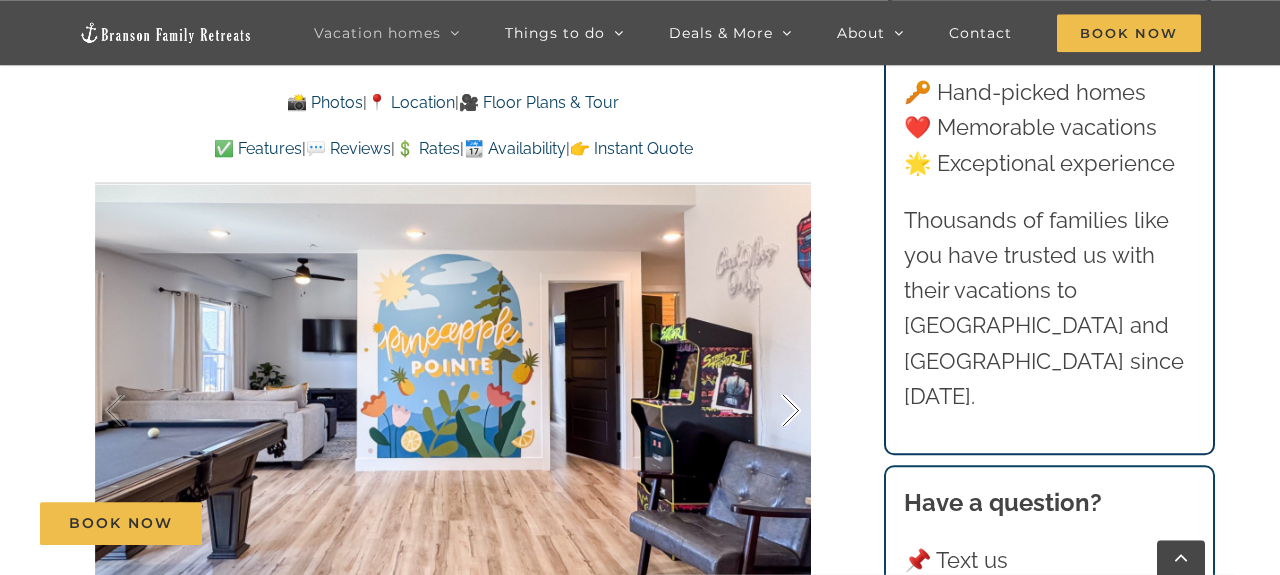 click at bounding box center [770, 411] 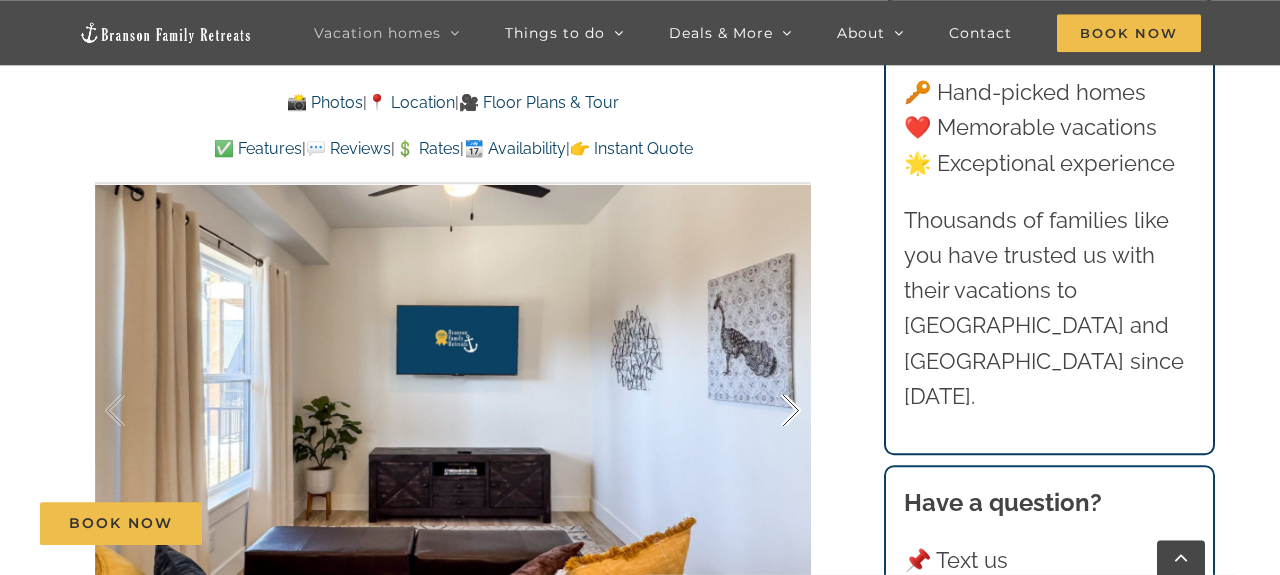 click at bounding box center (770, 411) 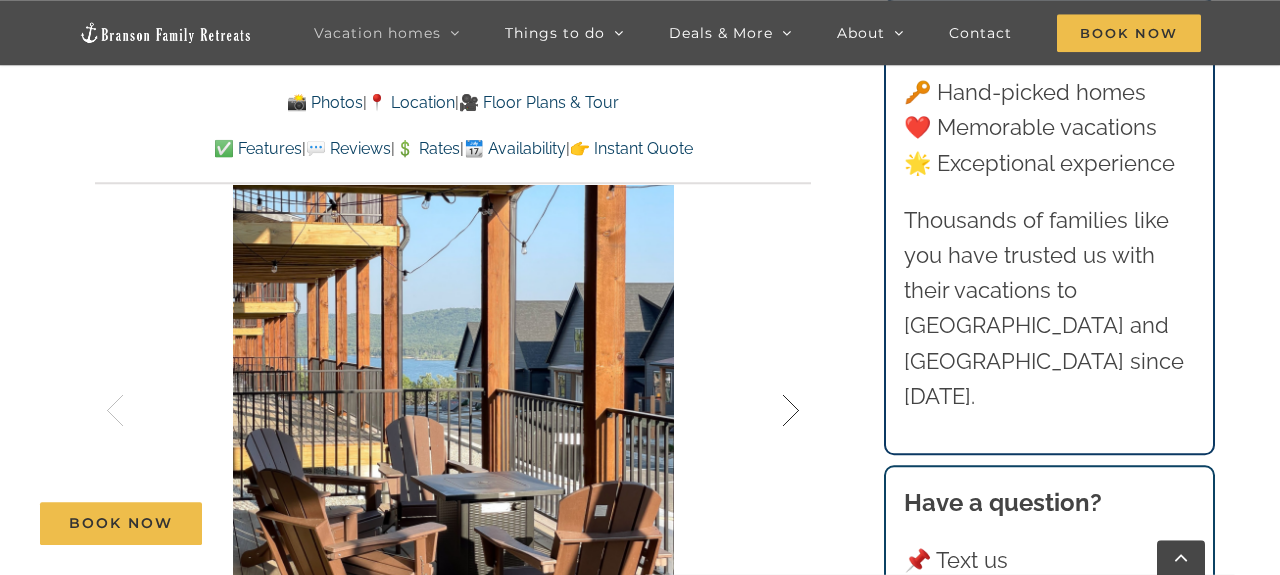 click at bounding box center (770, 411) 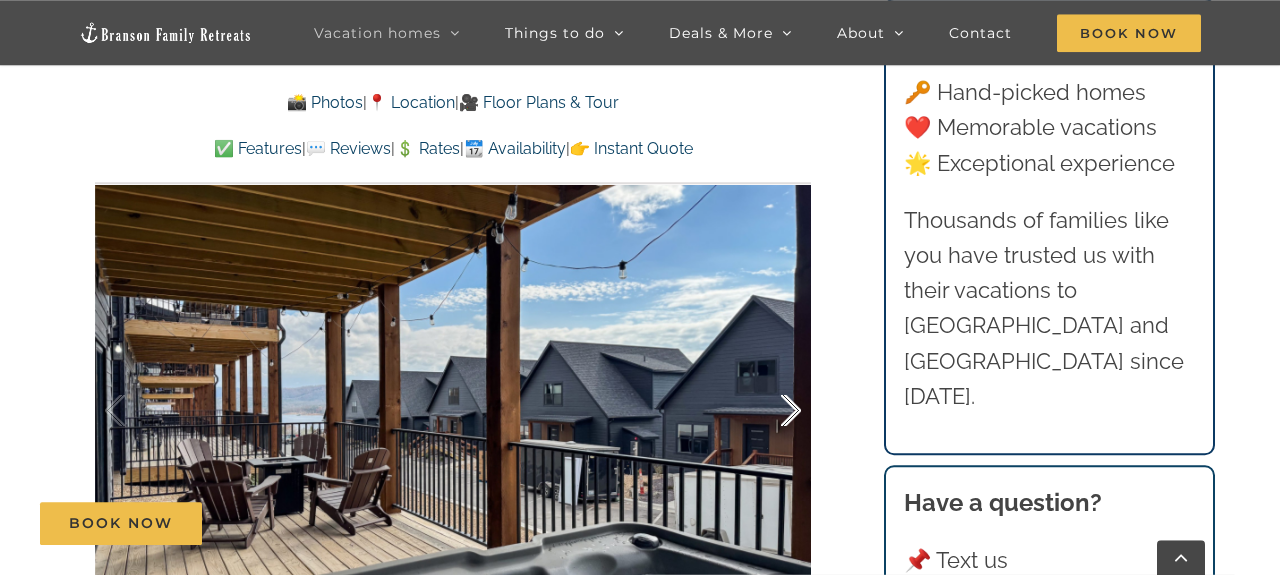 click at bounding box center [770, 411] 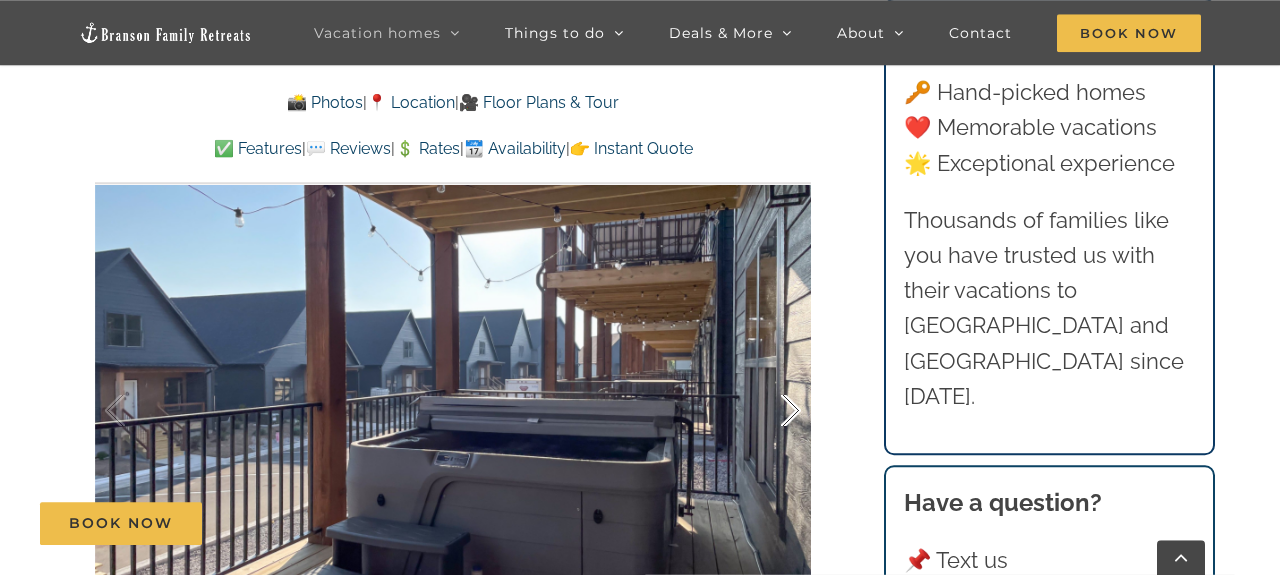 click at bounding box center [770, 411] 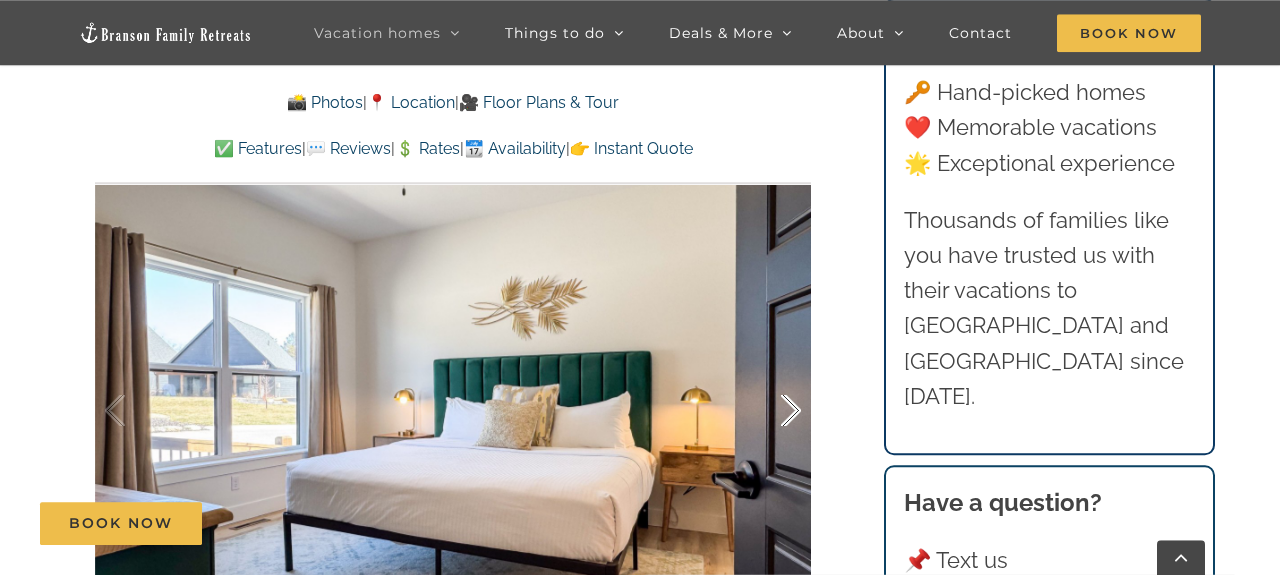 click at bounding box center [770, 411] 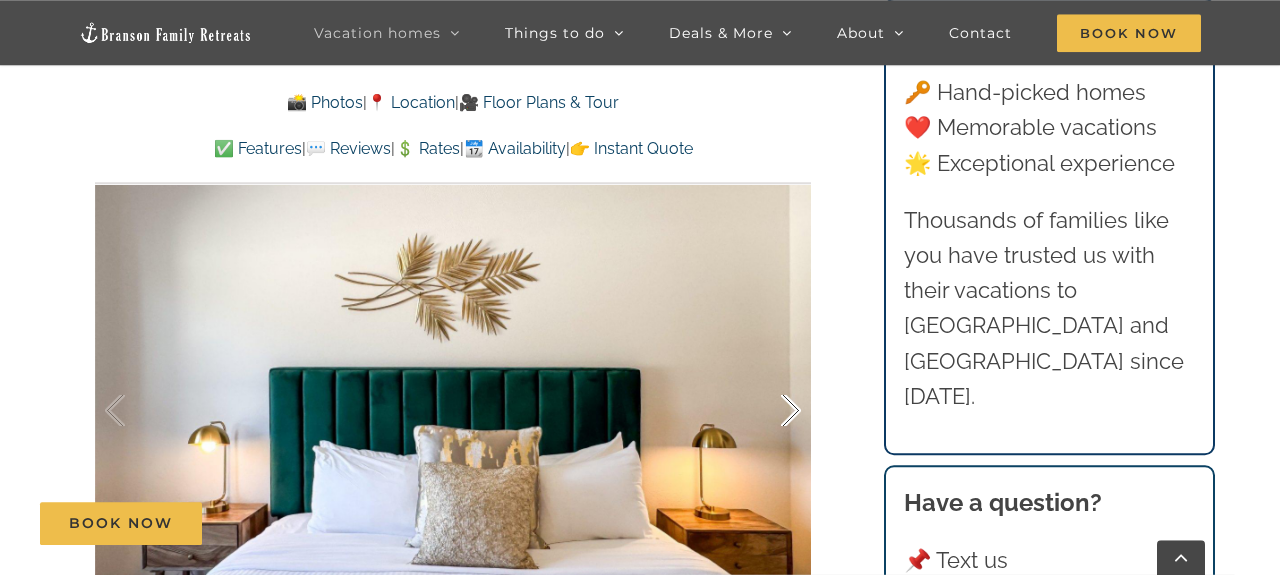 click at bounding box center (770, 411) 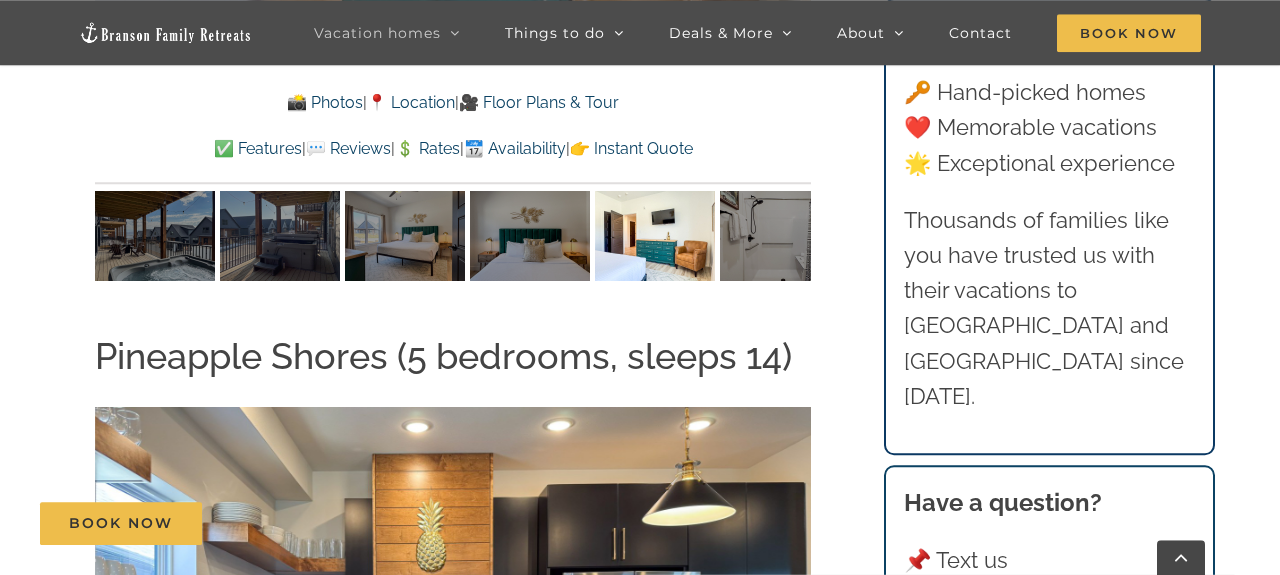 scroll, scrollTop: 3746, scrollLeft: 0, axis: vertical 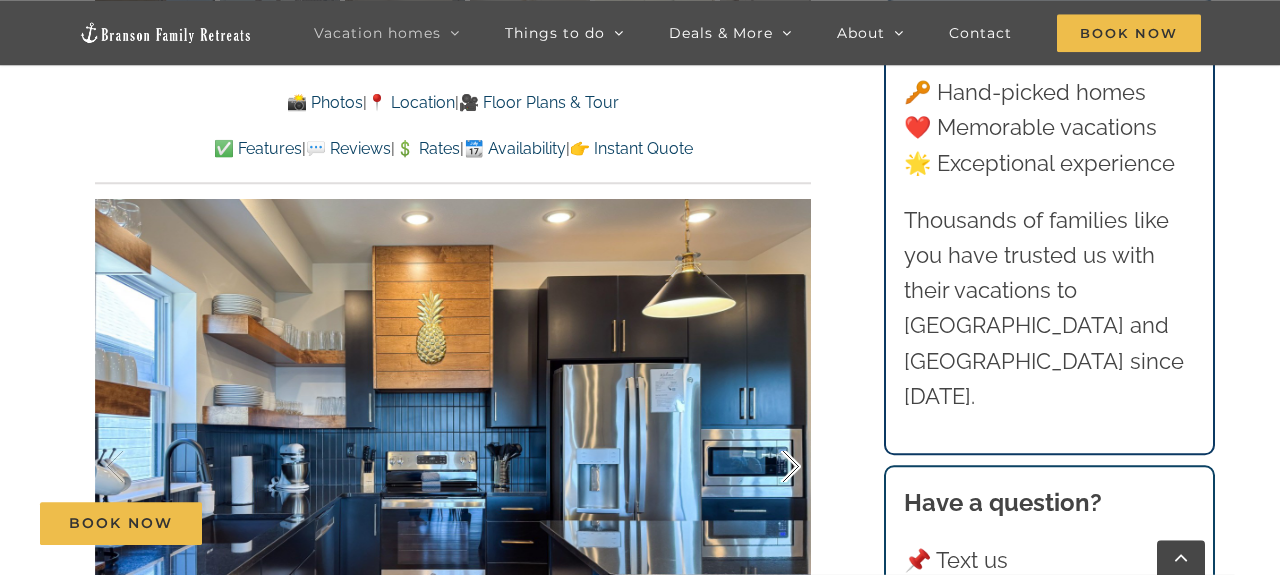 click at bounding box center (770, 467) 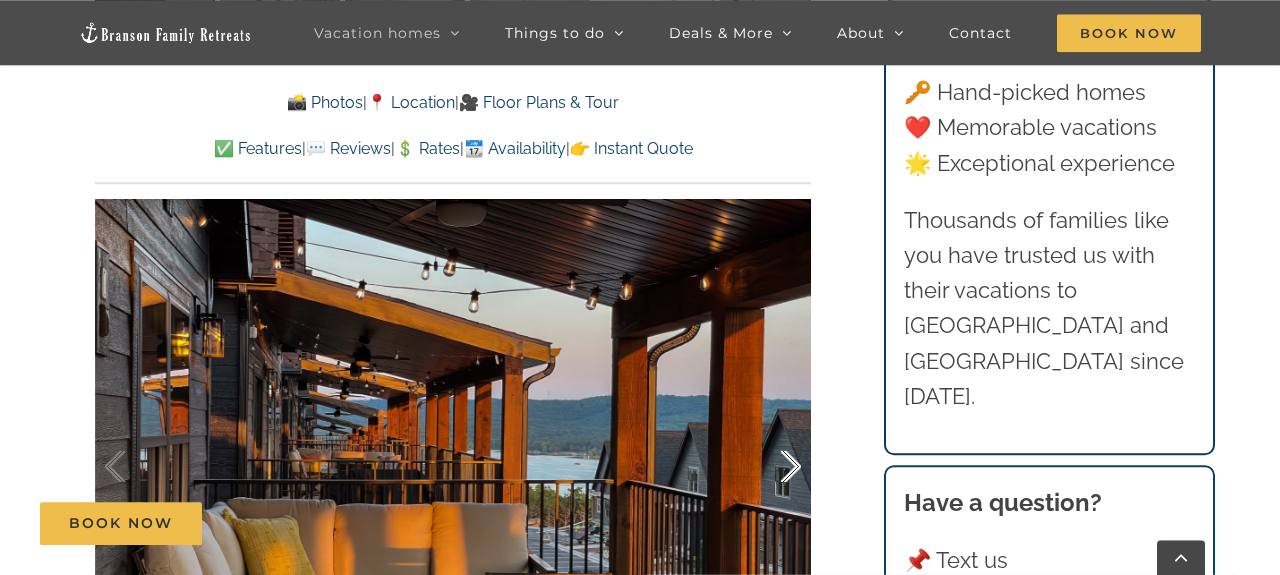 click at bounding box center (770, 467) 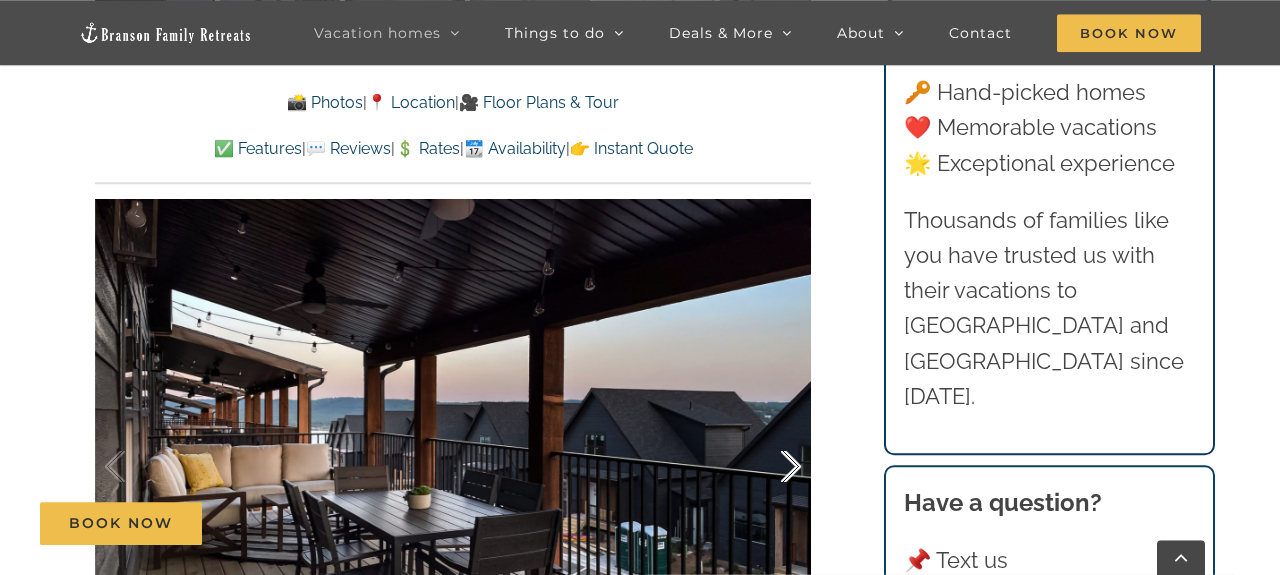 click at bounding box center (770, 467) 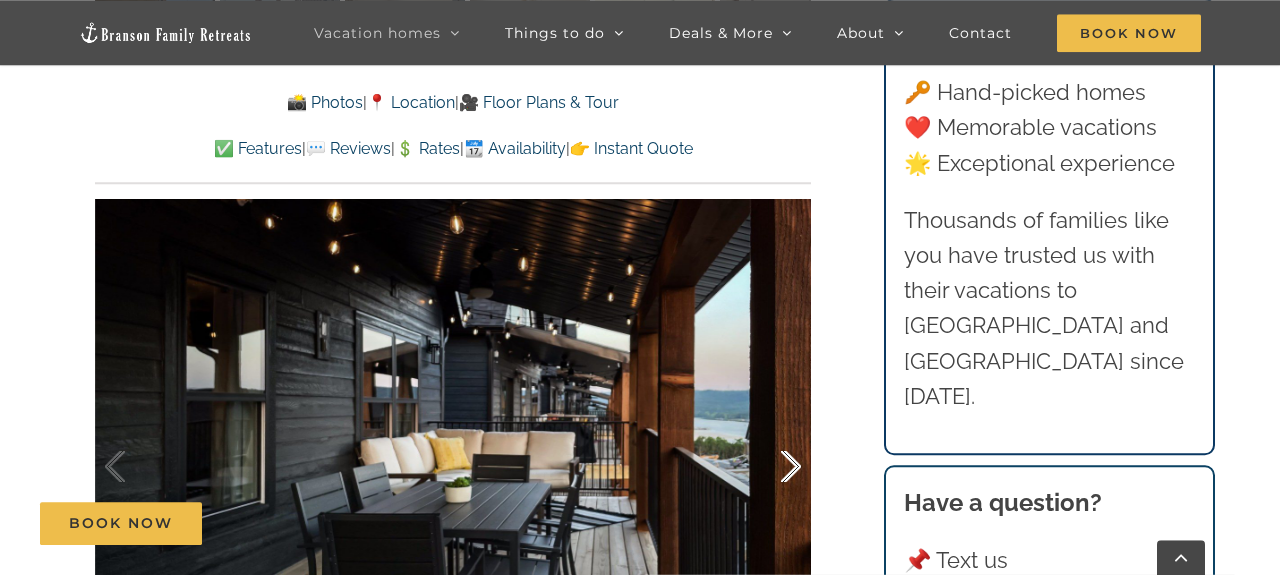 click at bounding box center [770, 467] 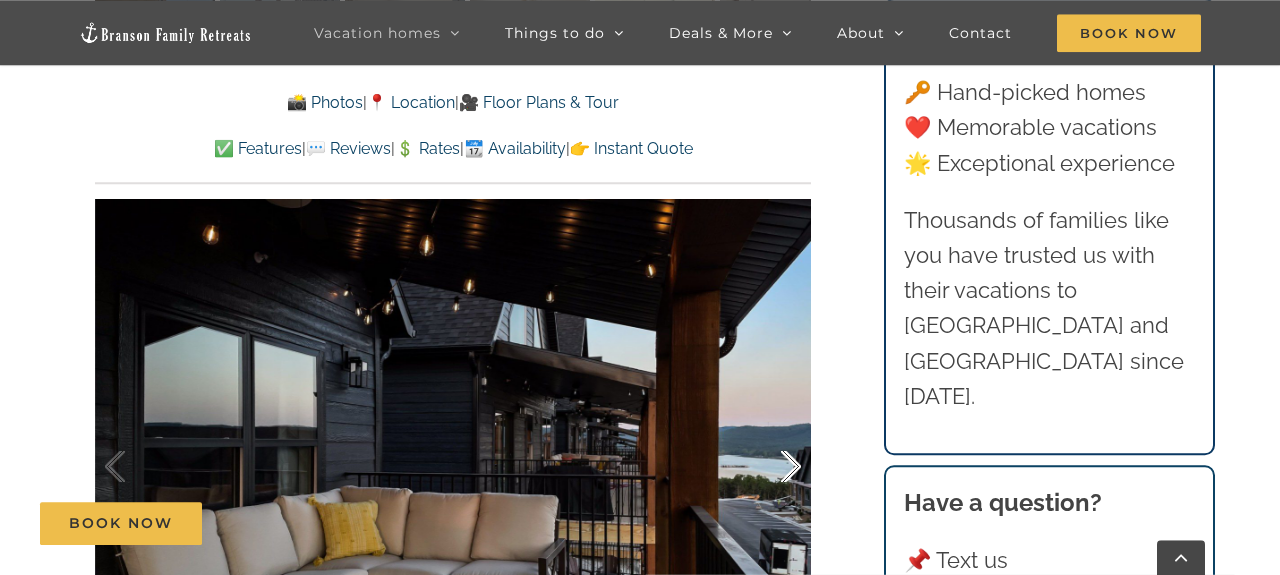 click at bounding box center (770, 467) 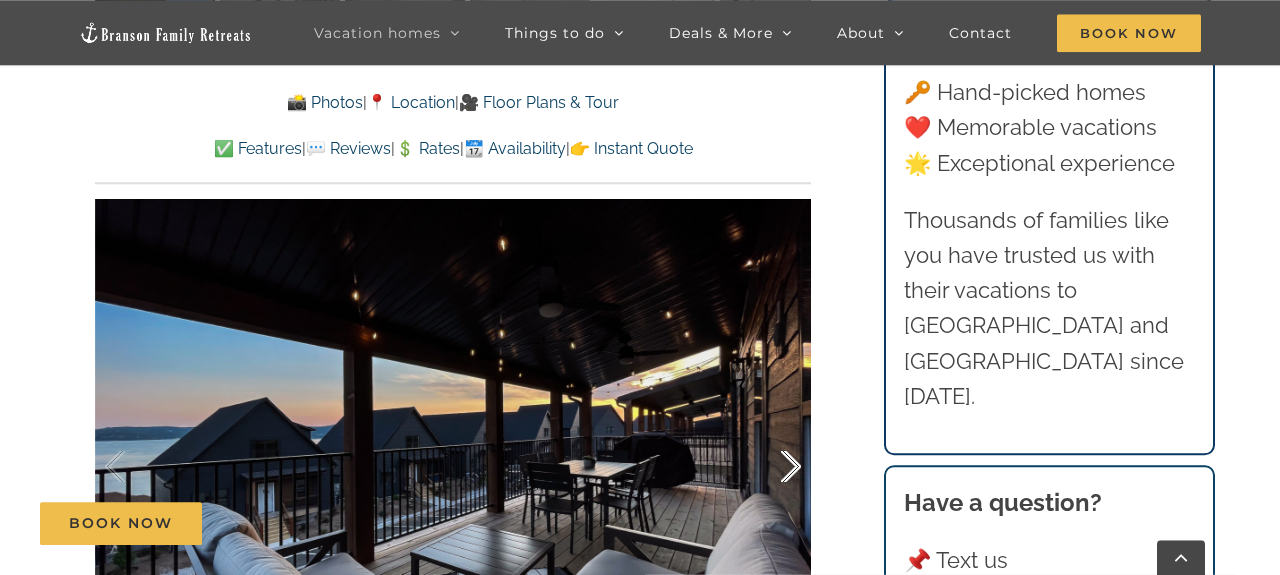 click at bounding box center [770, 467] 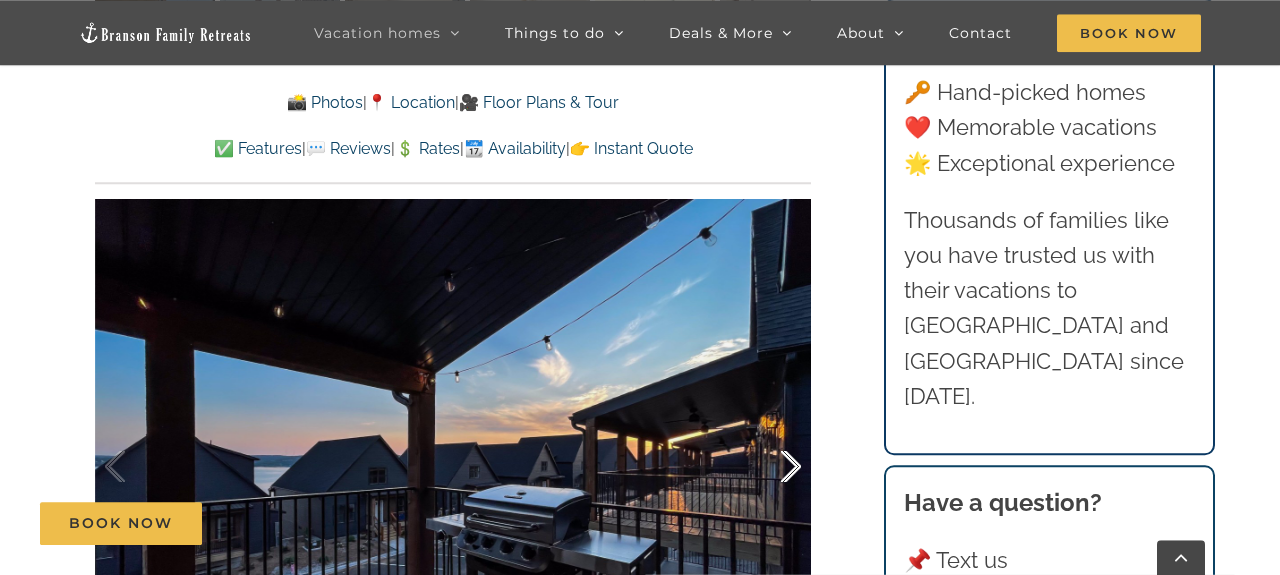 click at bounding box center [770, 467] 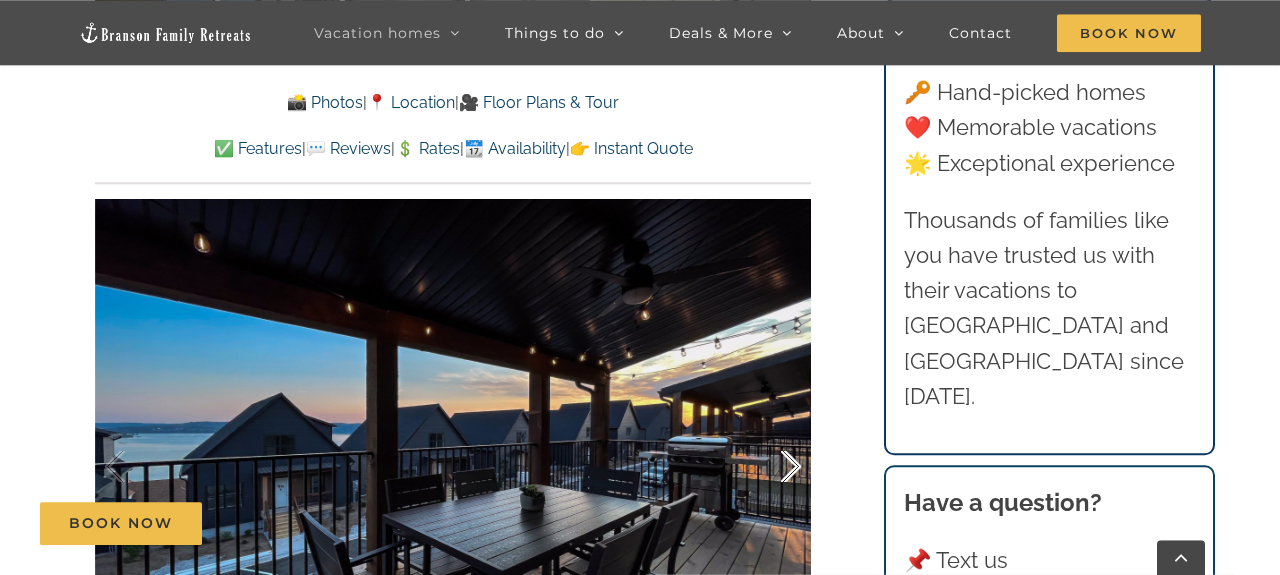 click at bounding box center (770, 467) 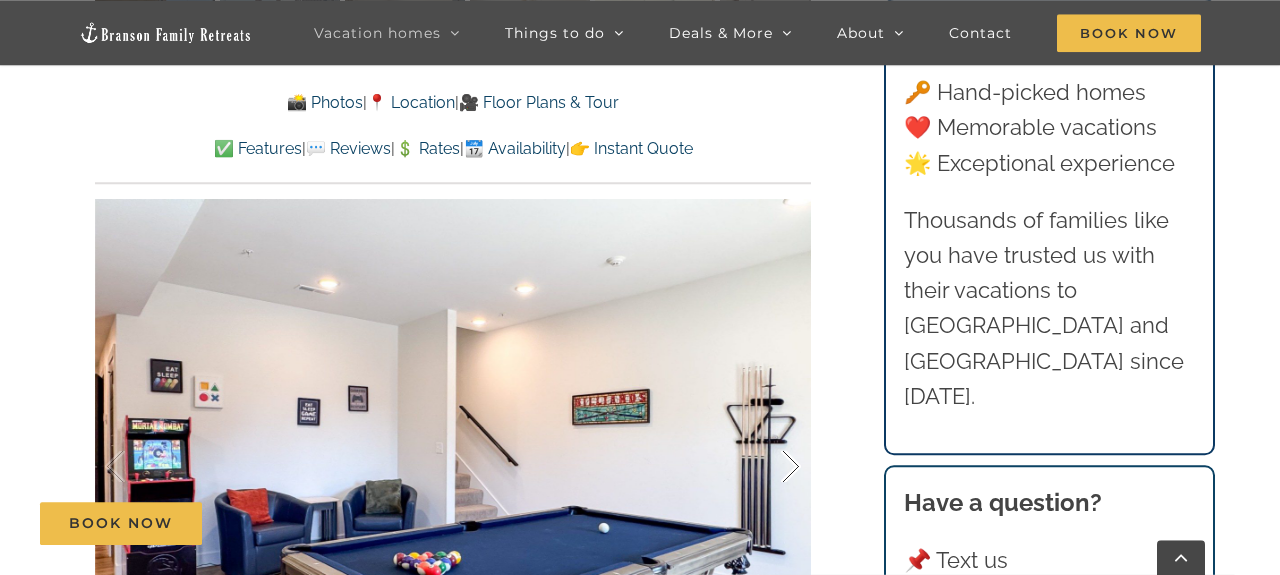 click at bounding box center (770, 467) 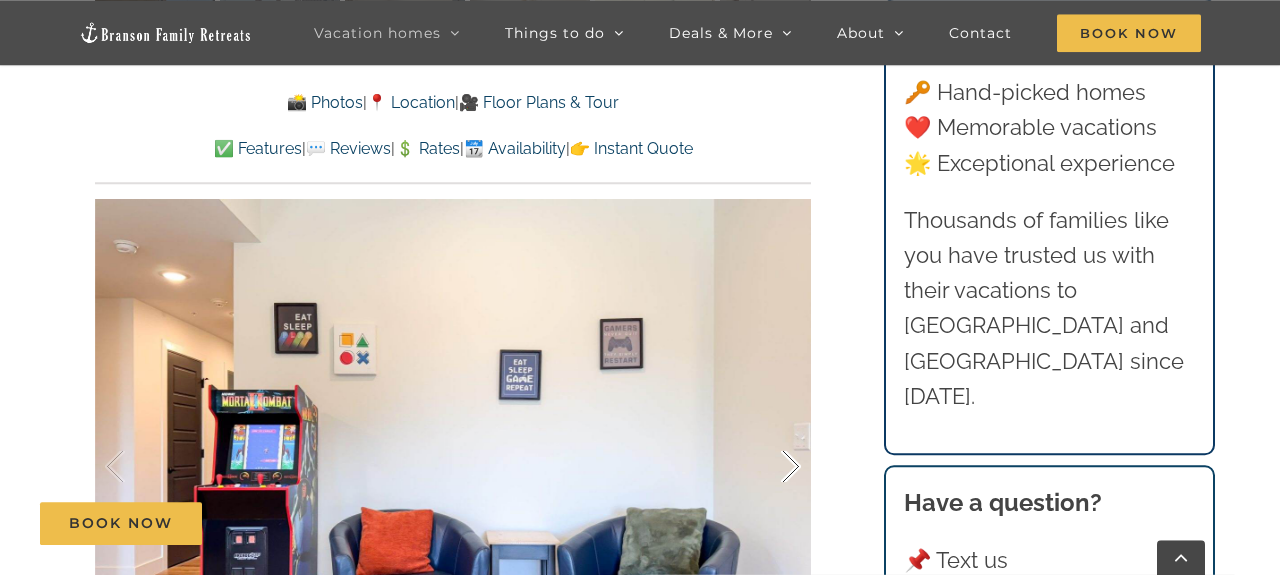 click at bounding box center (770, 467) 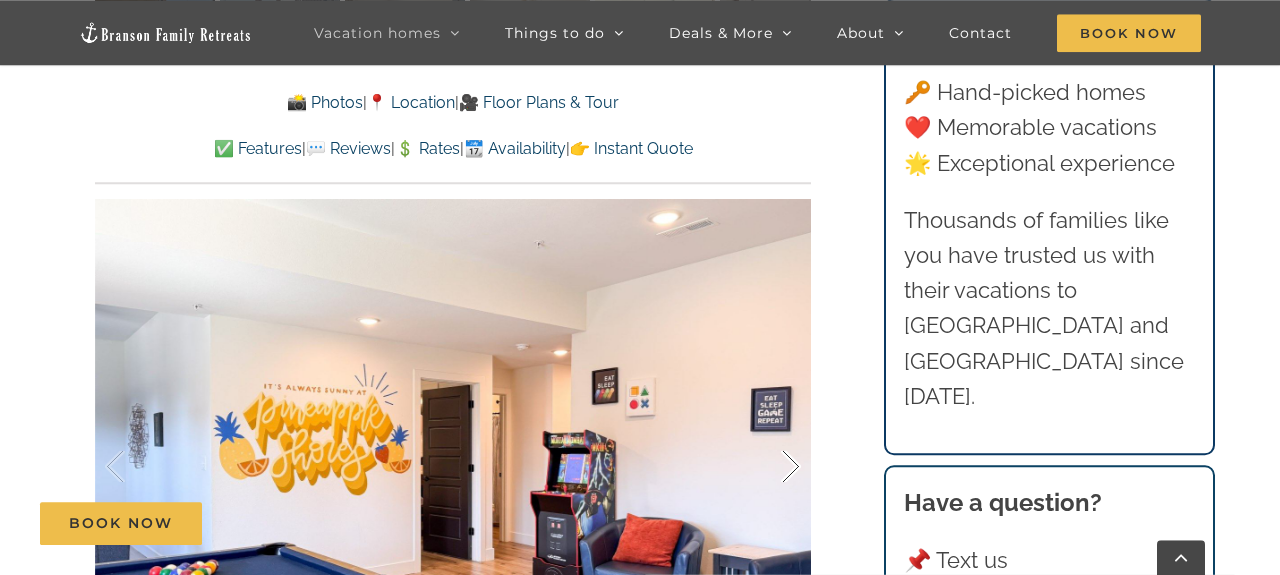 click at bounding box center (770, 467) 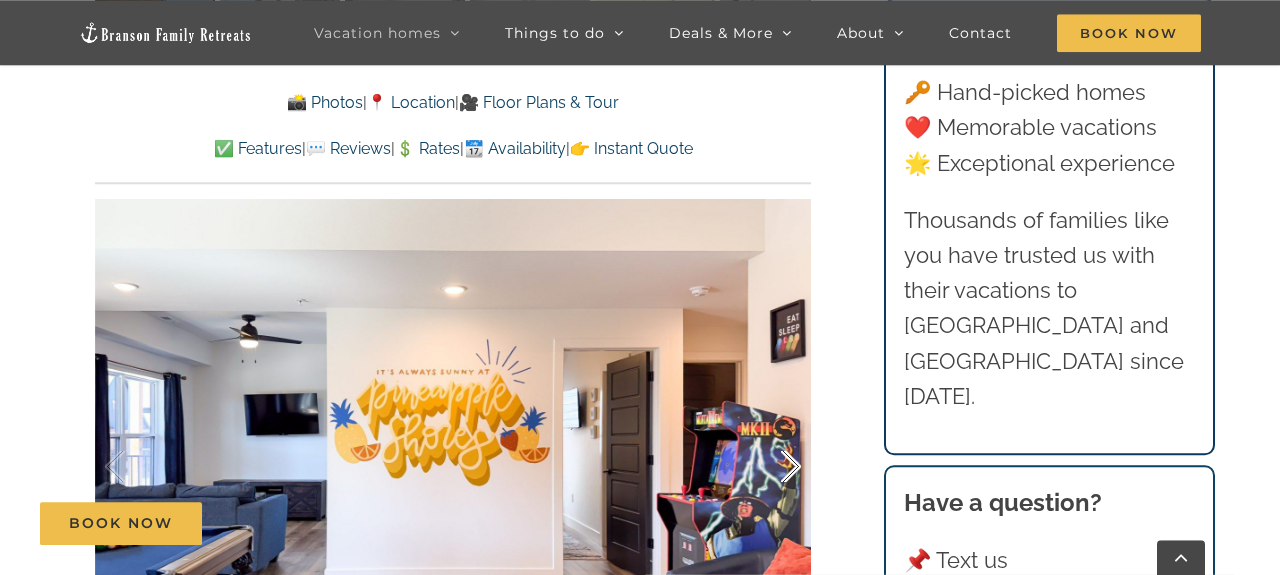 click at bounding box center [770, 467] 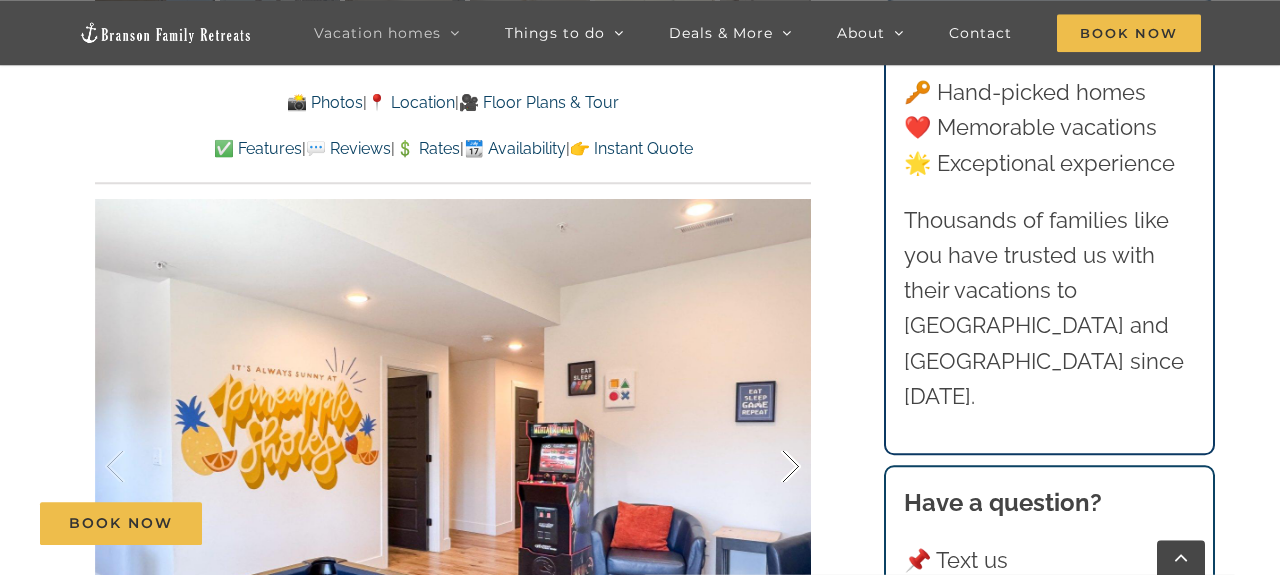 click at bounding box center [770, 467] 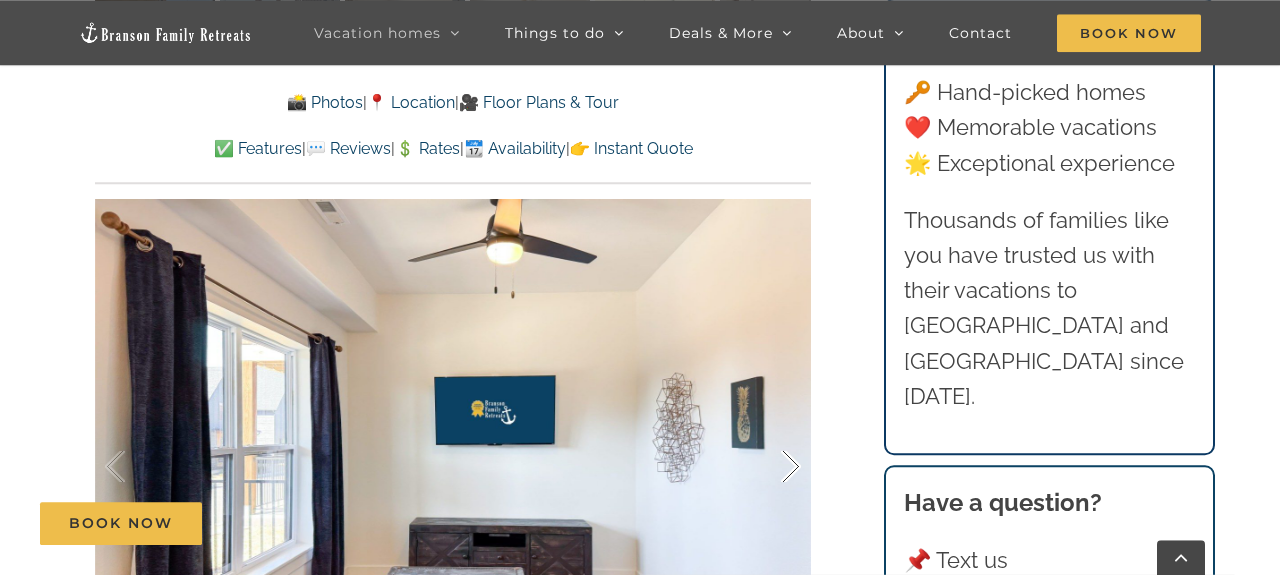 click at bounding box center [770, 467] 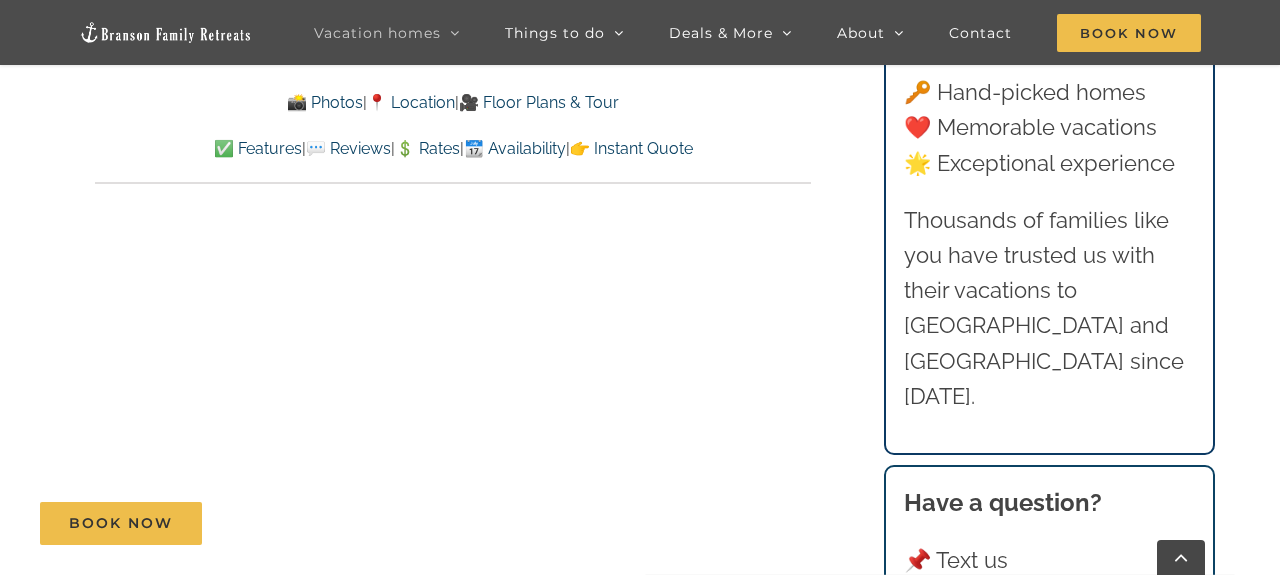 scroll, scrollTop: 520, scrollLeft: 0, axis: vertical 